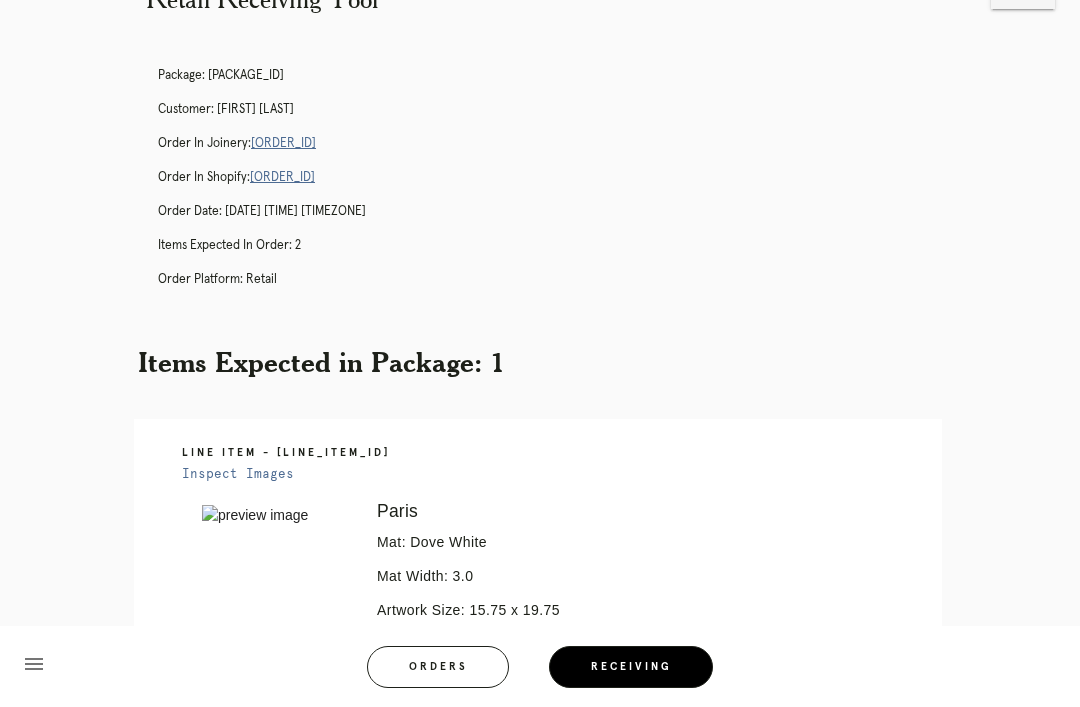scroll, scrollTop: 0, scrollLeft: 0, axis: both 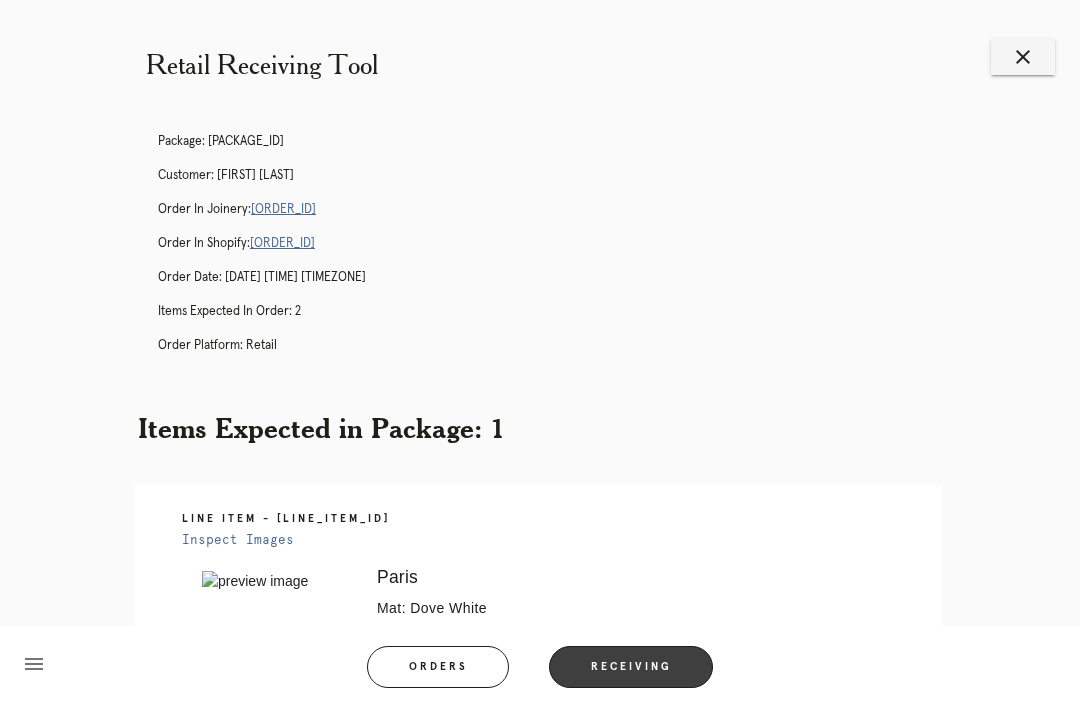 click on "Receiving" at bounding box center (631, 667) 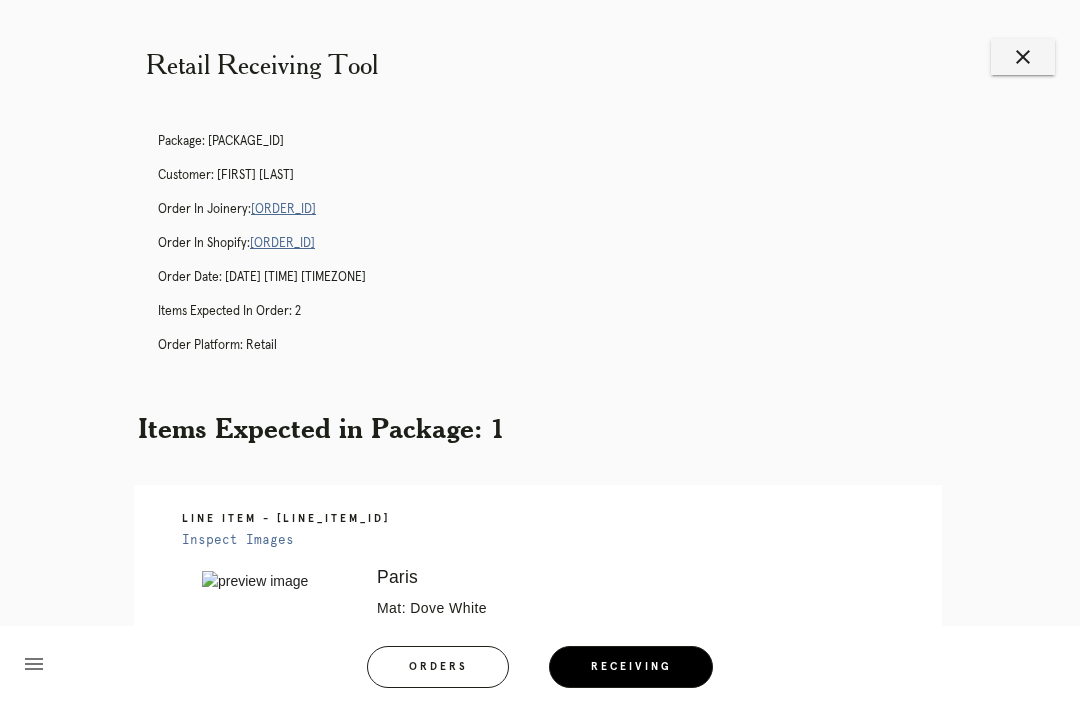 click on "Retail Receiving Tool   close   Package: P771885609262288   Customer: Alyson Moser
Order in Joinery:
R161505807
Order in Shopify:
#M761741690
Order Date:
07/28/2025  3:08 PM EDT
Items Expected in Order: 2   Order Platform: retail     Items Expected in Package:  1
Line Item - L3240311
Inspect Images
Error retreiving frame spec #9787817
Paris
Mat: Dove White
Mat Width: 3.0
Artwork Size:
15.75
x
19.75
Frame Size:
22.875
x
26.875
Conveyance: shipped
Hanging Hardware: Corner Brackets & Large Sticker
Ready for Pickup
menu
Orders
Receiving
Logged in as:   ogi.merzier-emiabata@framebridge.com   Southport" at bounding box center [540, 546] 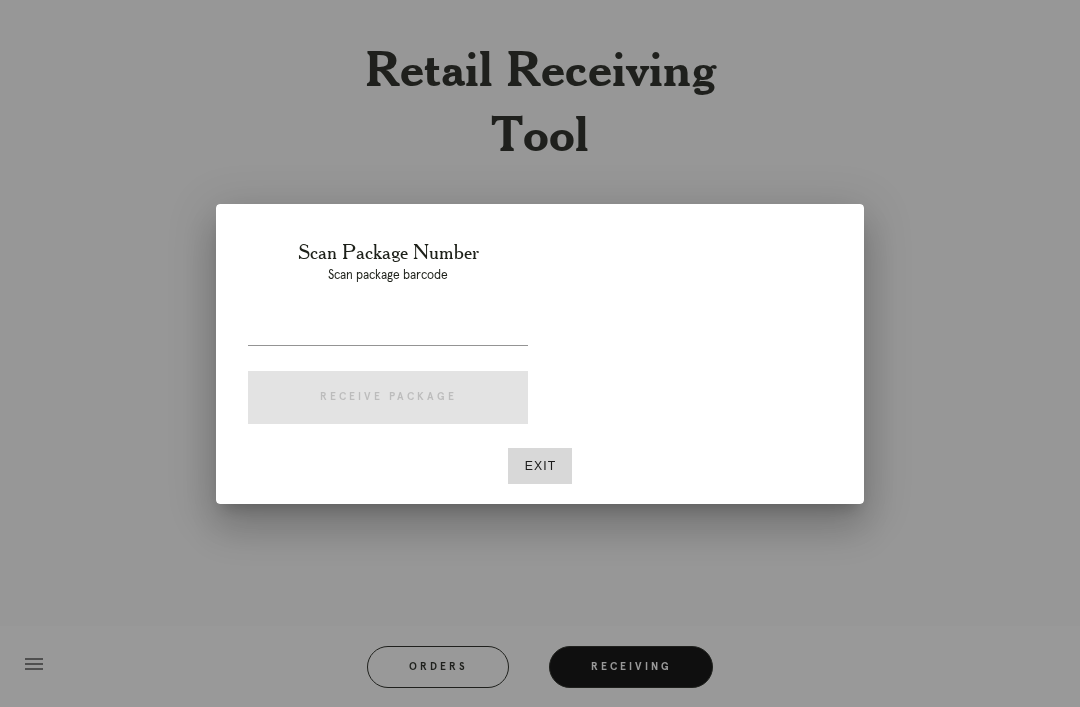 scroll, scrollTop: 0, scrollLeft: 0, axis: both 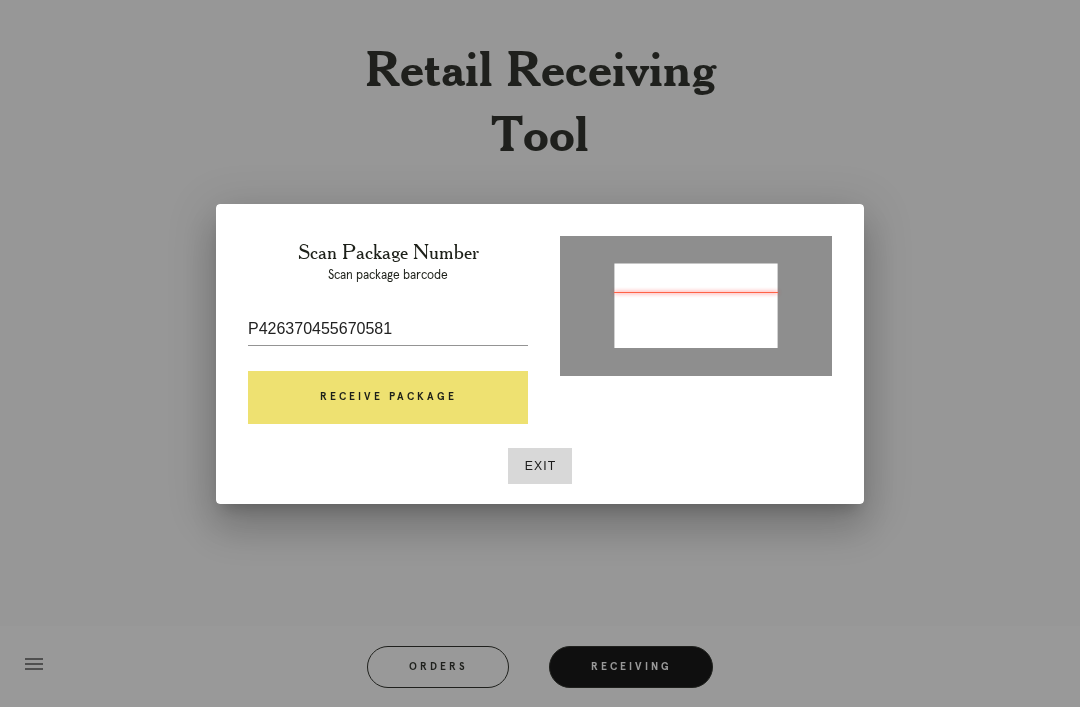 click on "Receive Package" at bounding box center [388, 398] 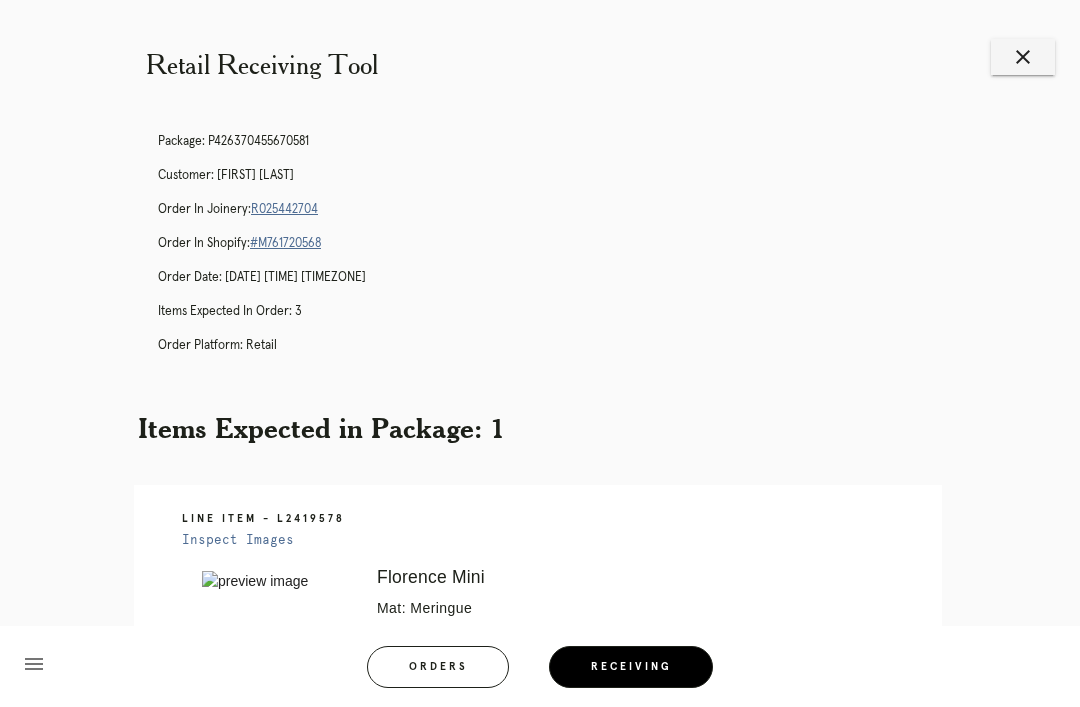click on "R025442704" at bounding box center (284, 209) 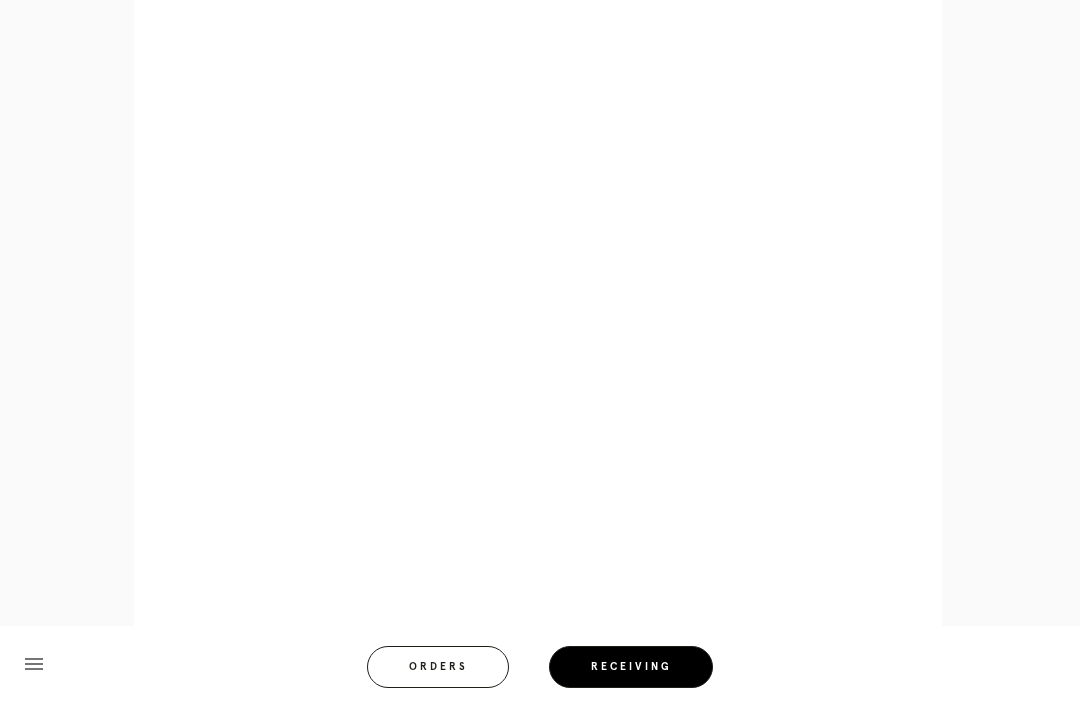scroll, scrollTop: 860, scrollLeft: 0, axis: vertical 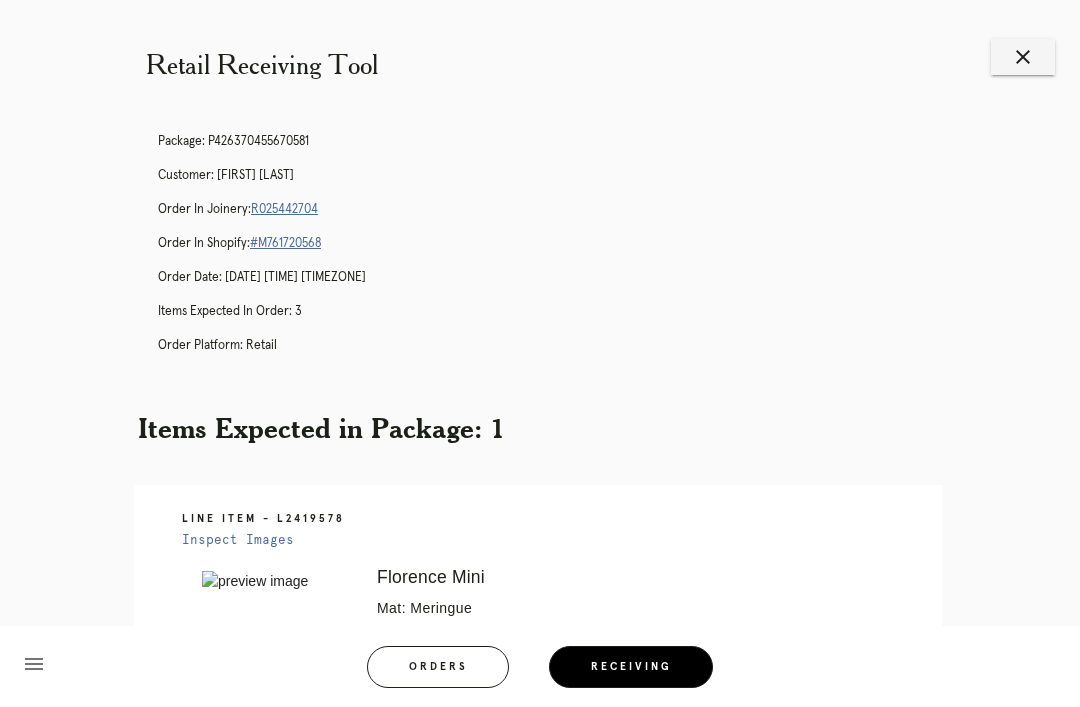 click on "R025442704" at bounding box center [284, 209] 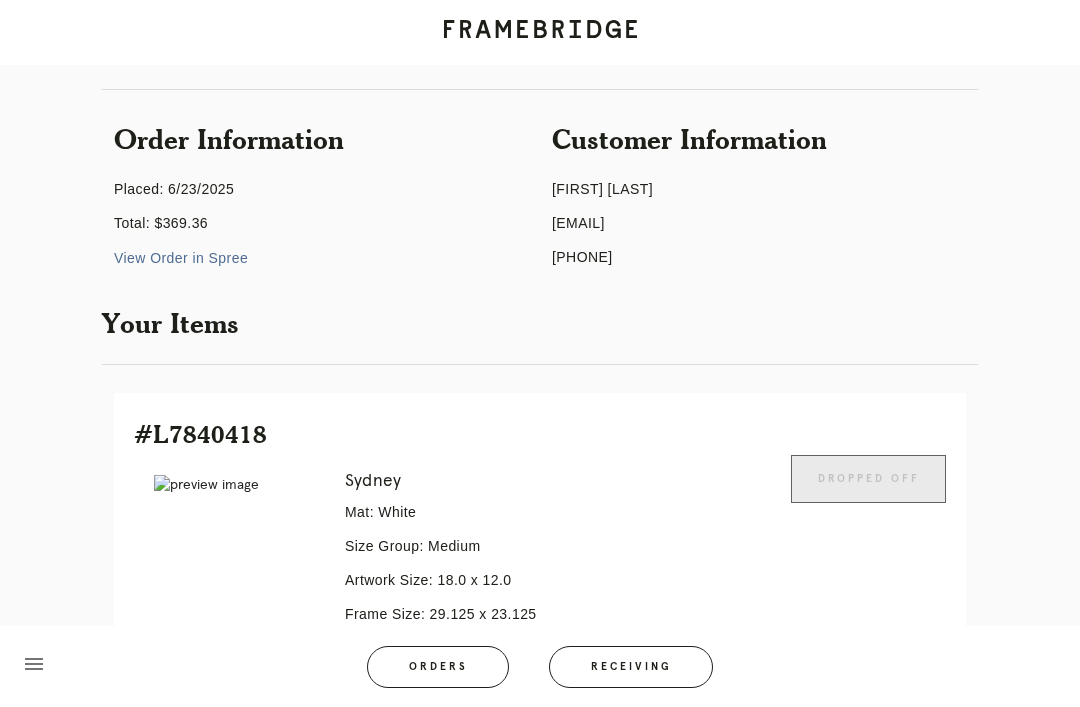 scroll, scrollTop: 380, scrollLeft: 0, axis: vertical 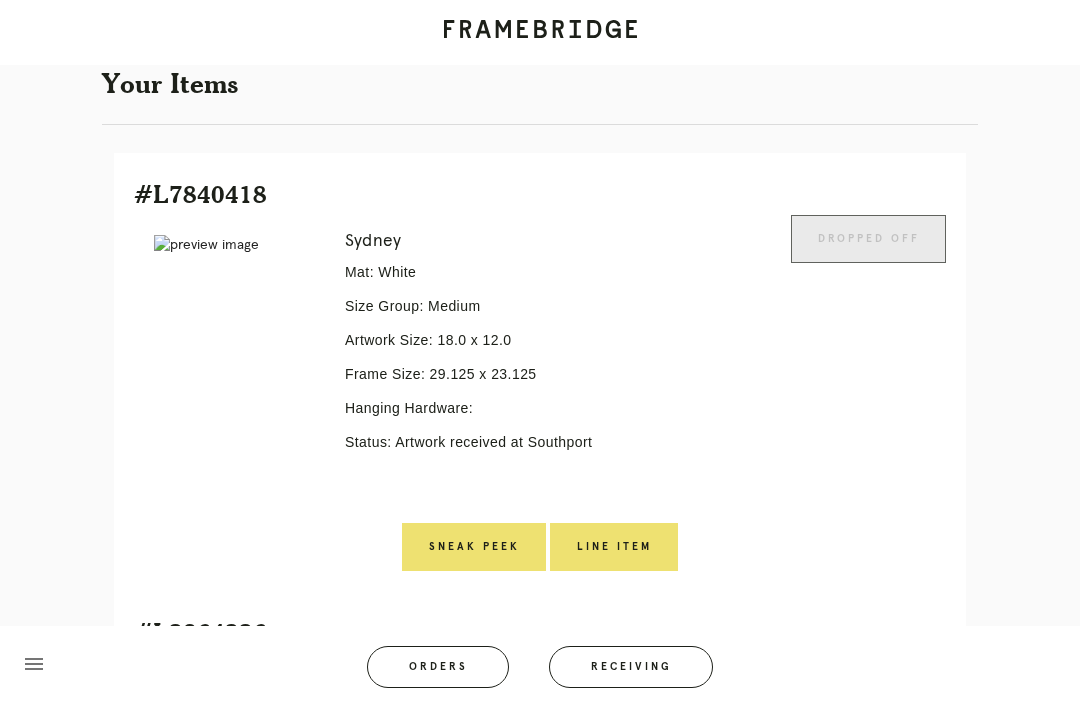 click on "Receiving" at bounding box center (631, 667) 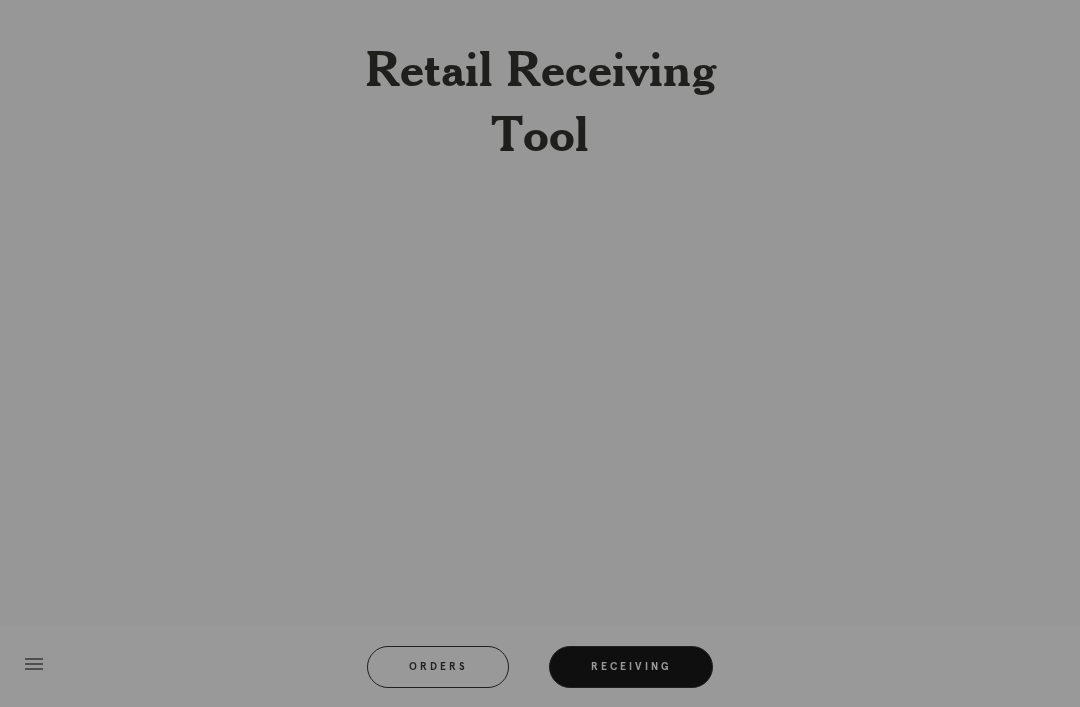 scroll, scrollTop: 0, scrollLeft: 0, axis: both 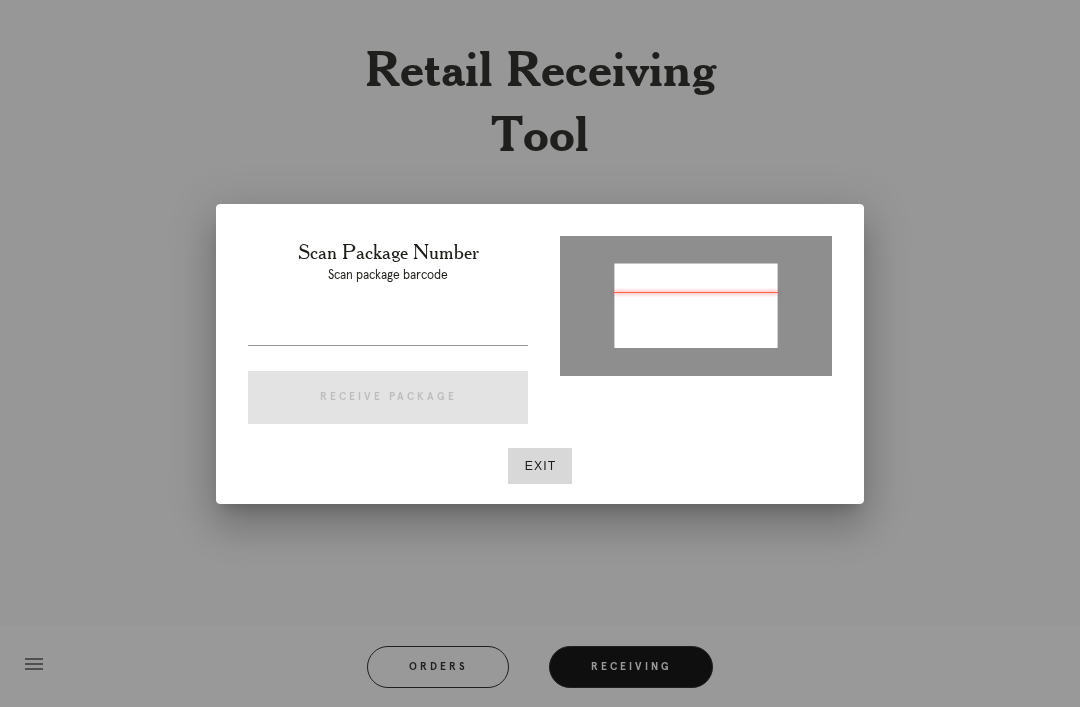 type on "[TRACKING_ID]" 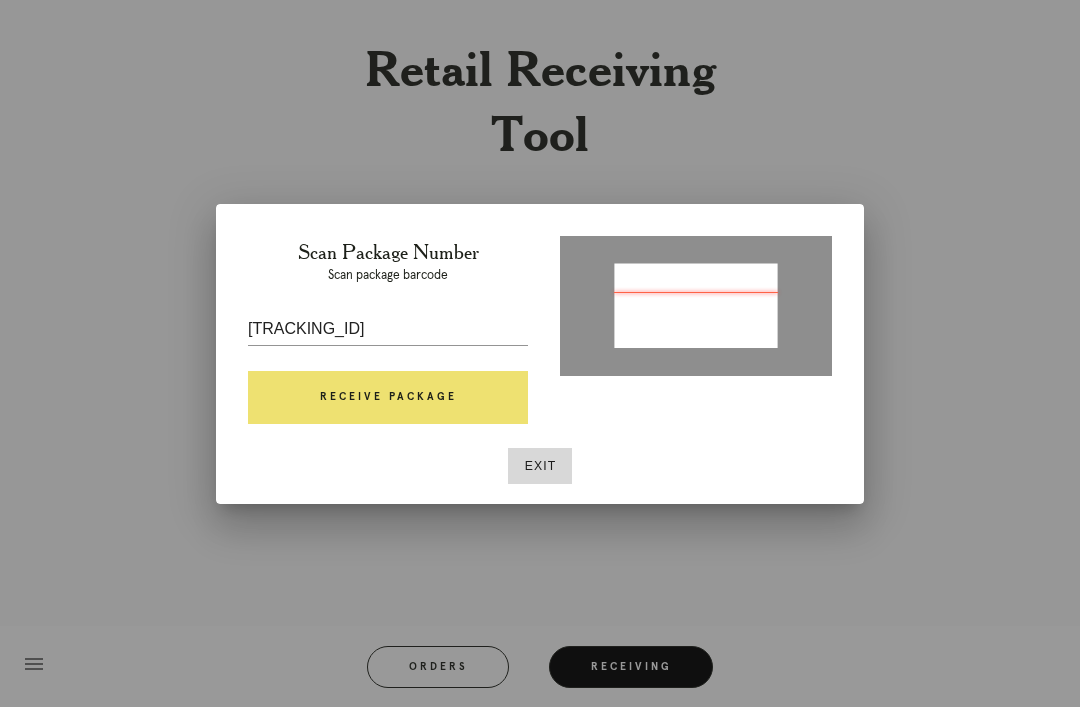 click on "Receive Package" at bounding box center [388, 398] 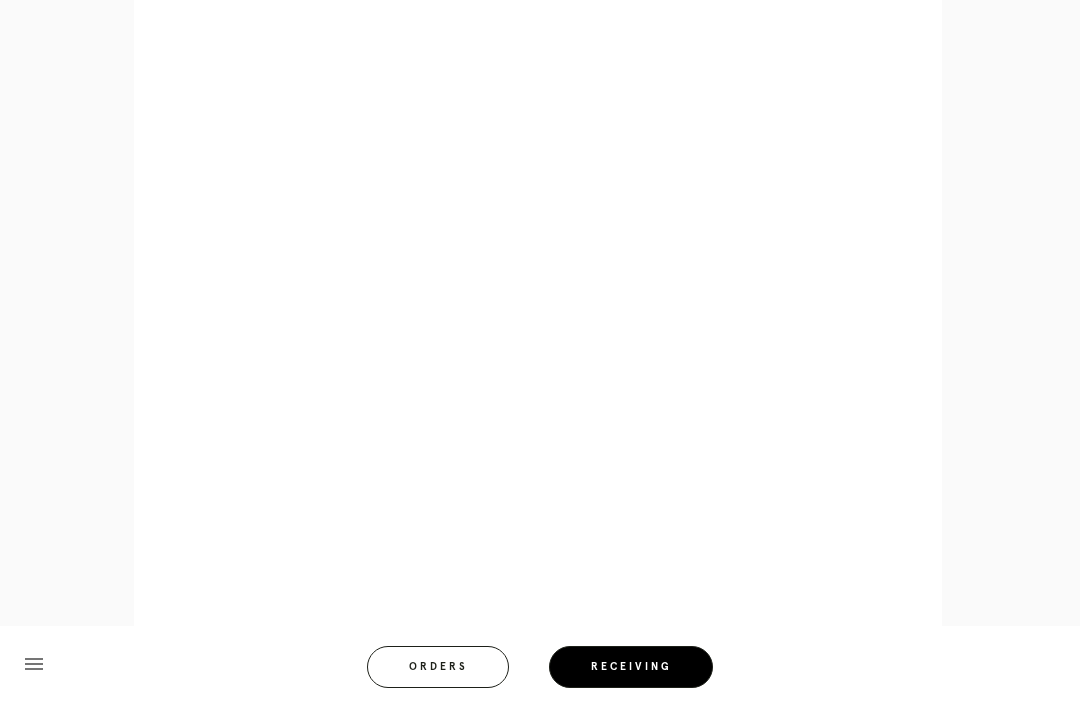 scroll, scrollTop: 924, scrollLeft: 0, axis: vertical 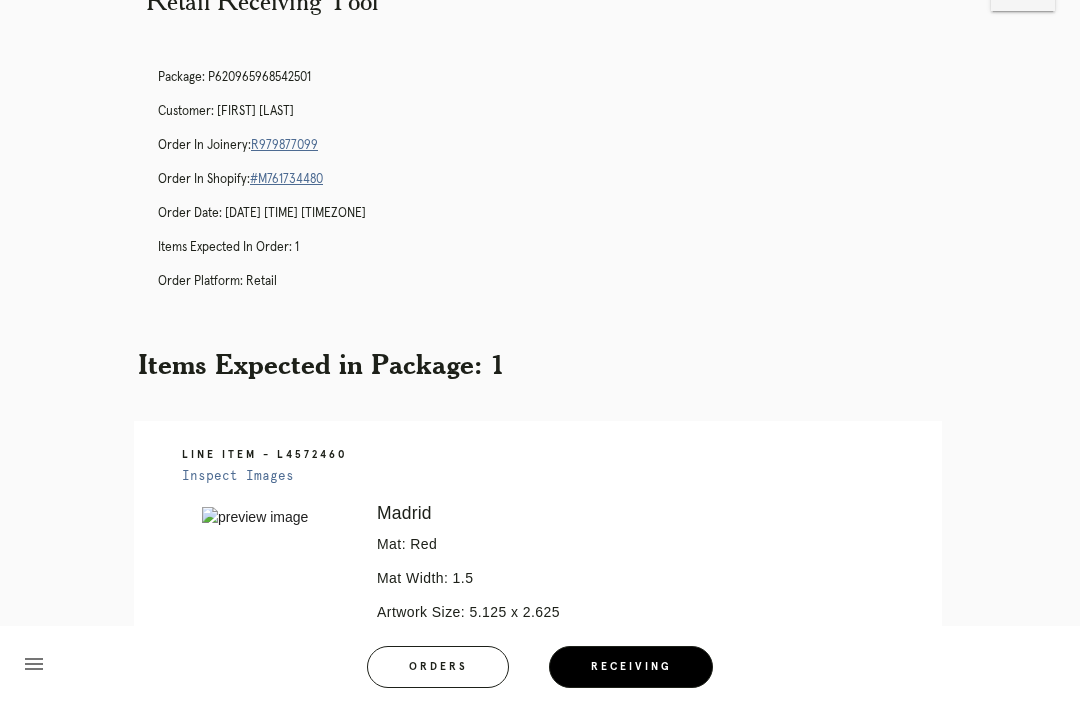 click on "Receiving" at bounding box center (631, 667) 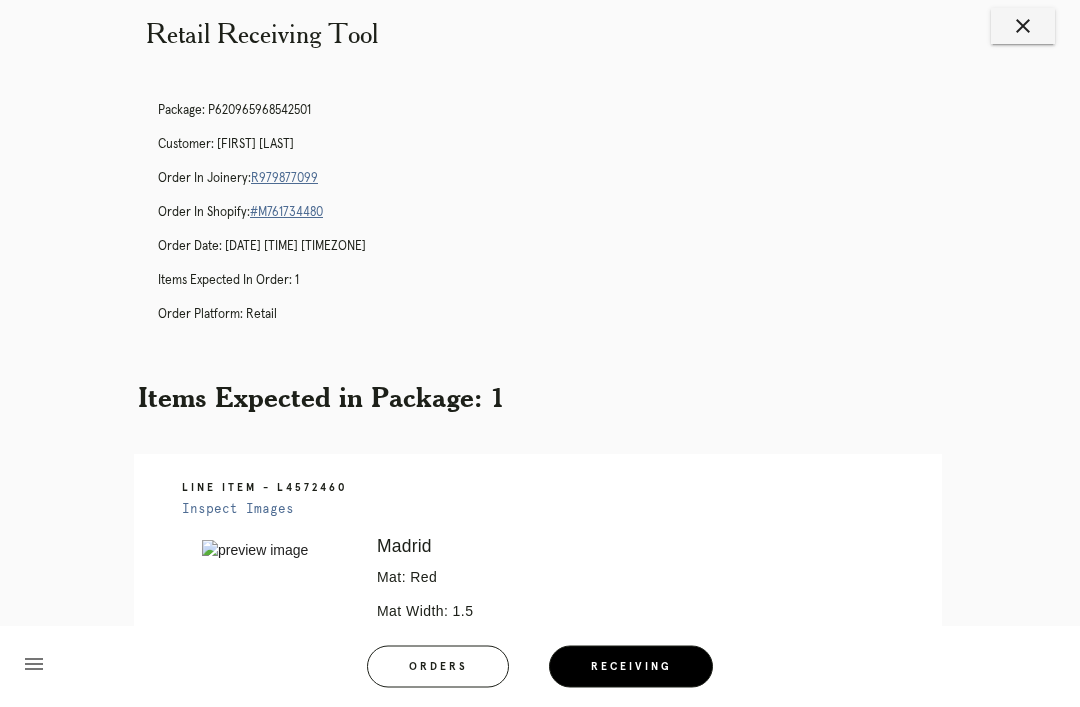 scroll, scrollTop: 0, scrollLeft: 0, axis: both 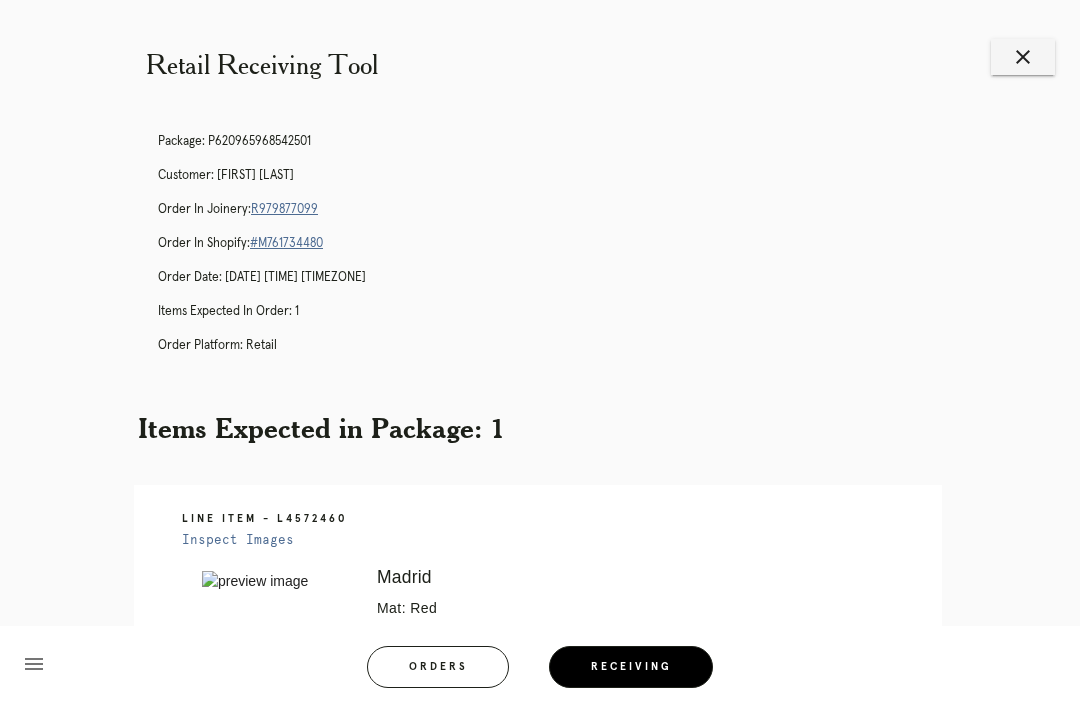 click on "close" at bounding box center [1023, 57] 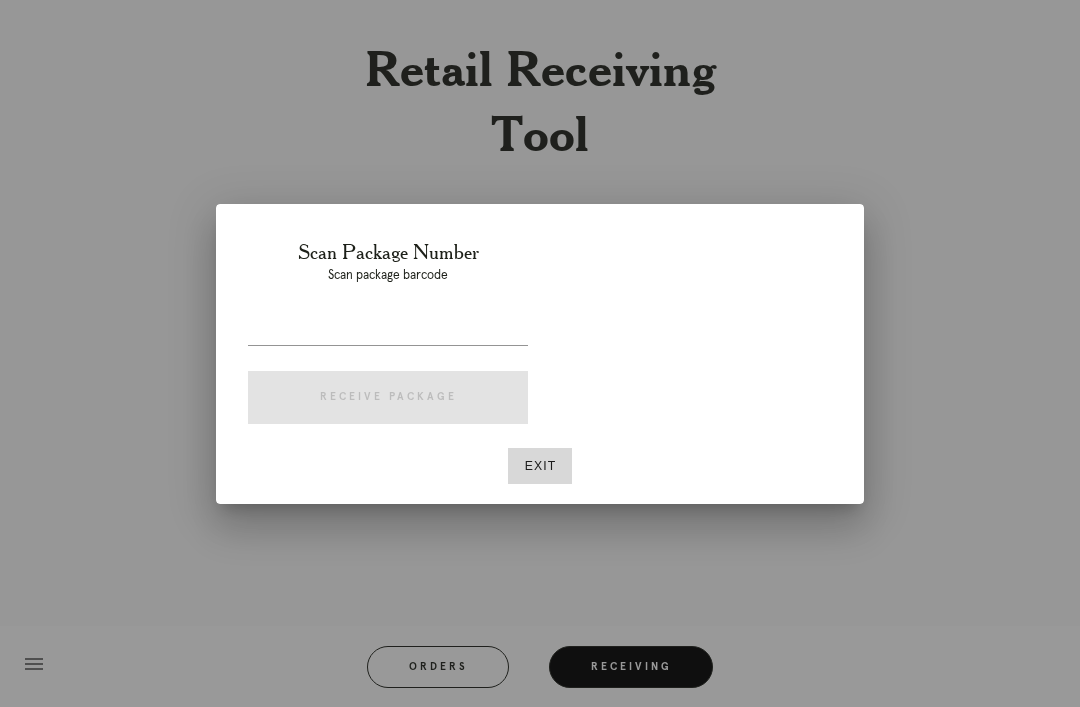 scroll, scrollTop: 0, scrollLeft: 0, axis: both 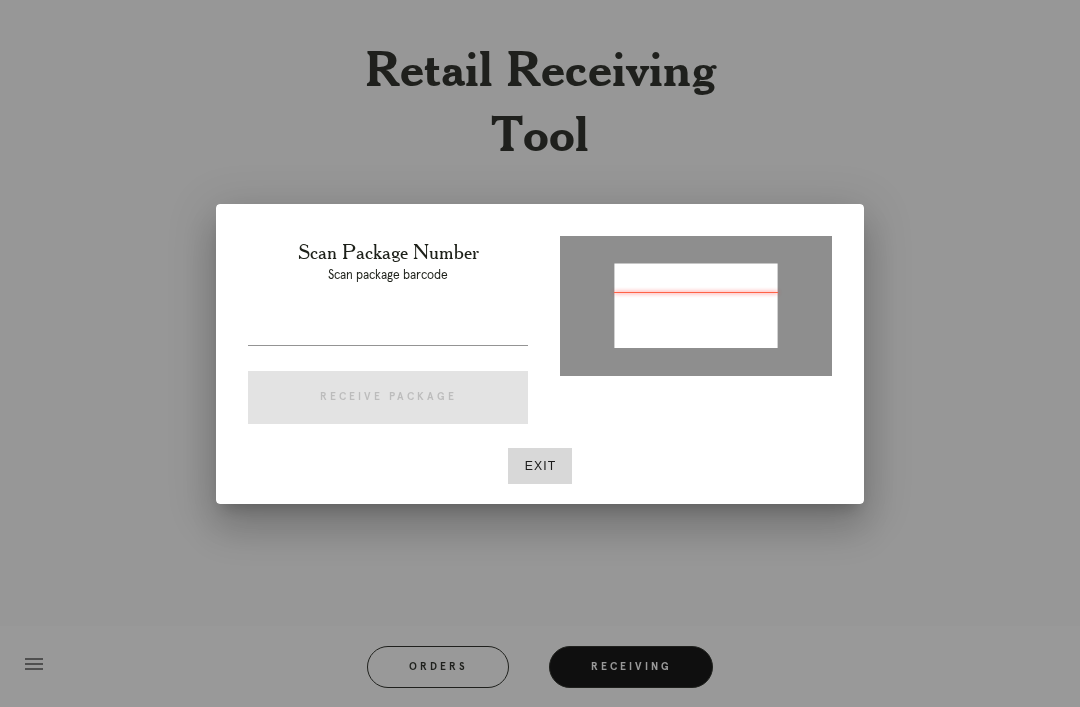 type on "P120657530538774" 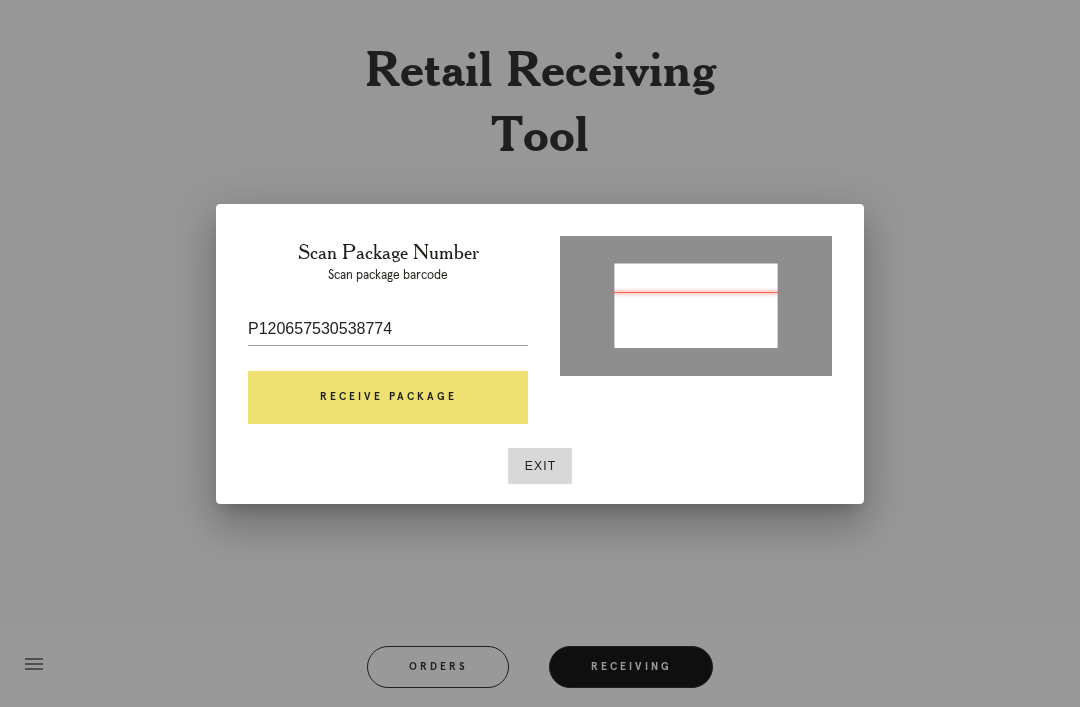 click on "Receive Package" at bounding box center (388, 398) 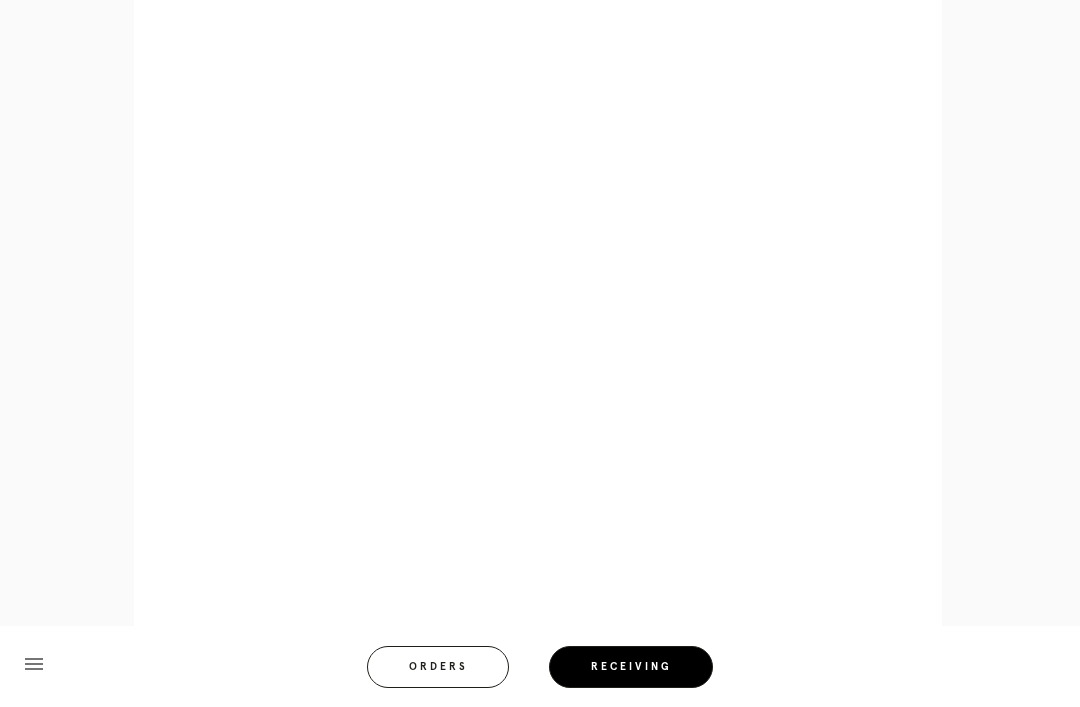 scroll, scrollTop: 929, scrollLeft: 0, axis: vertical 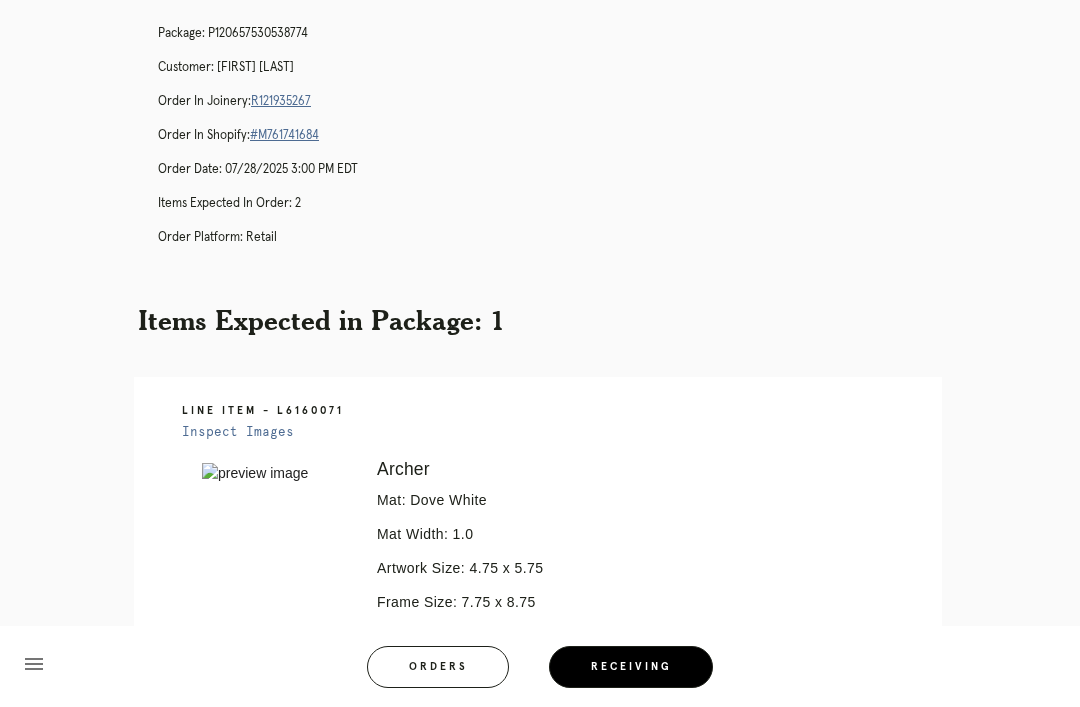 click on "R121935267" at bounding box center [281, 101] 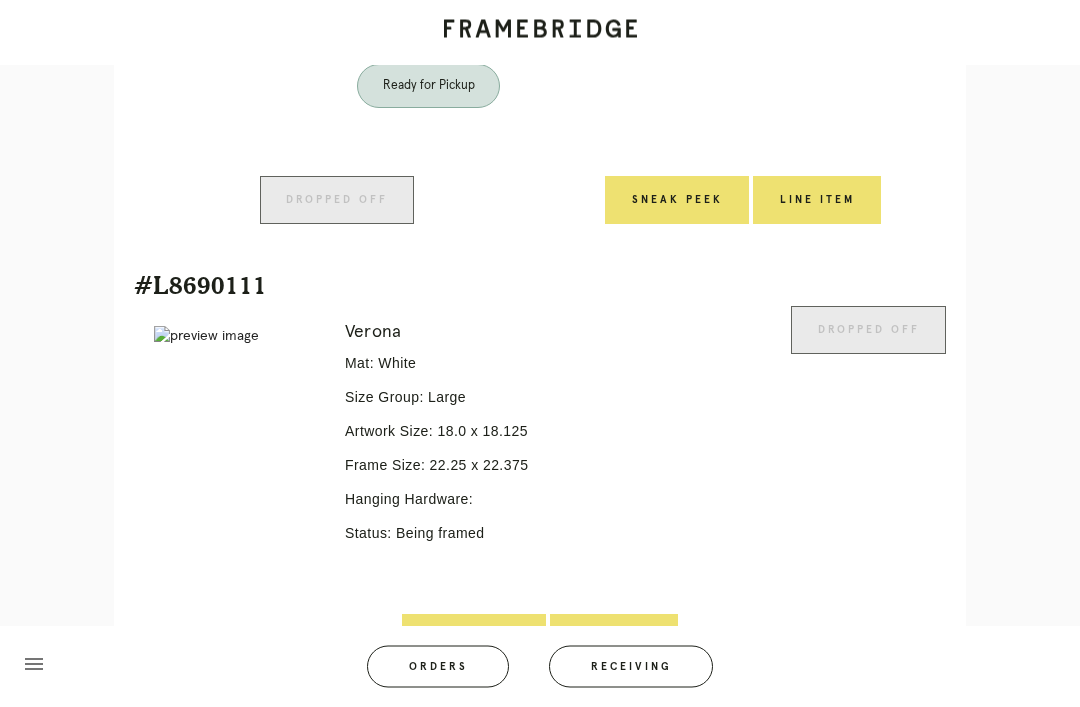 scroll, scrollTop: 860, scrollLeft: 0, axis: vertical 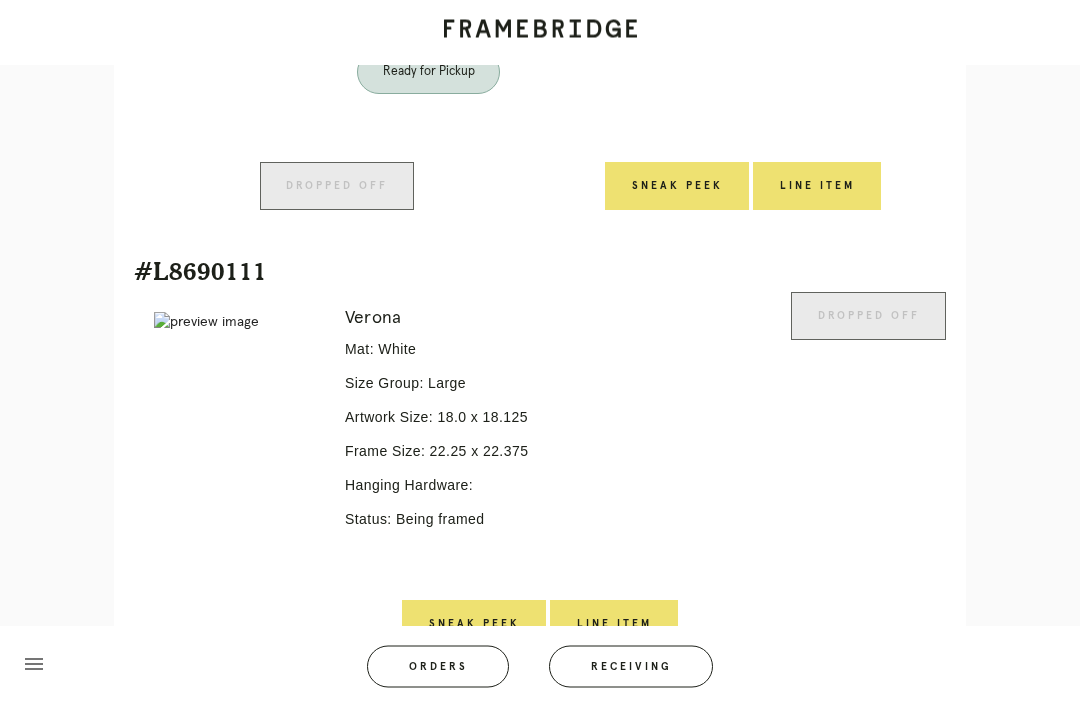 click on "Receiving" at bounding box center [631, 667] 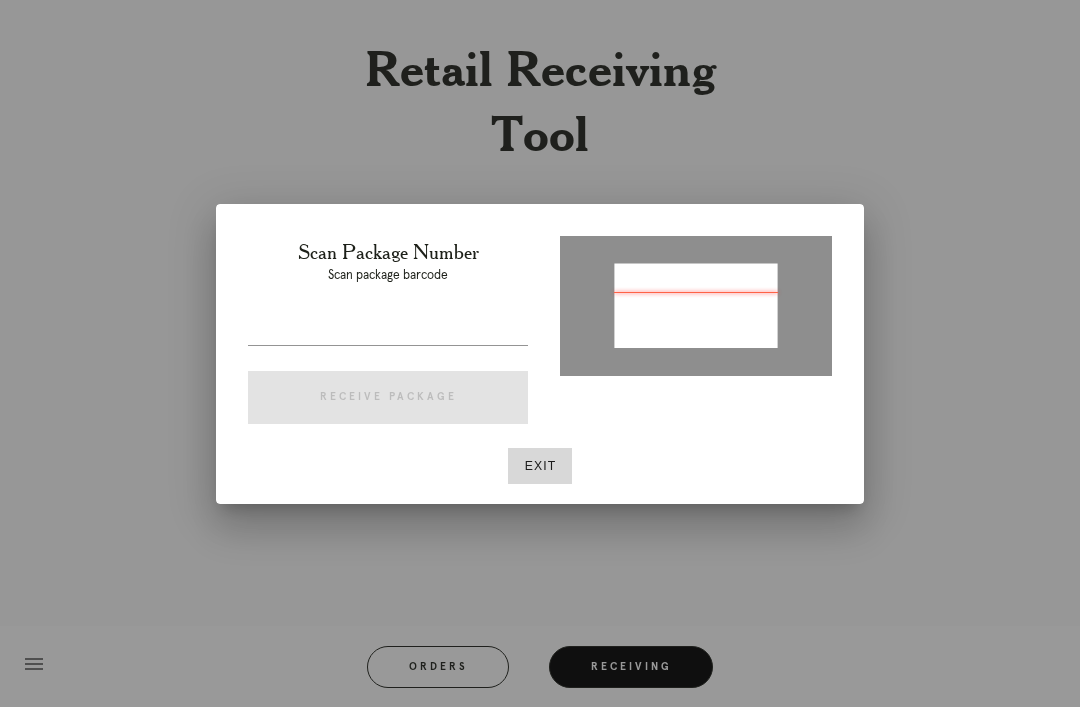 type on "P153121584692551" 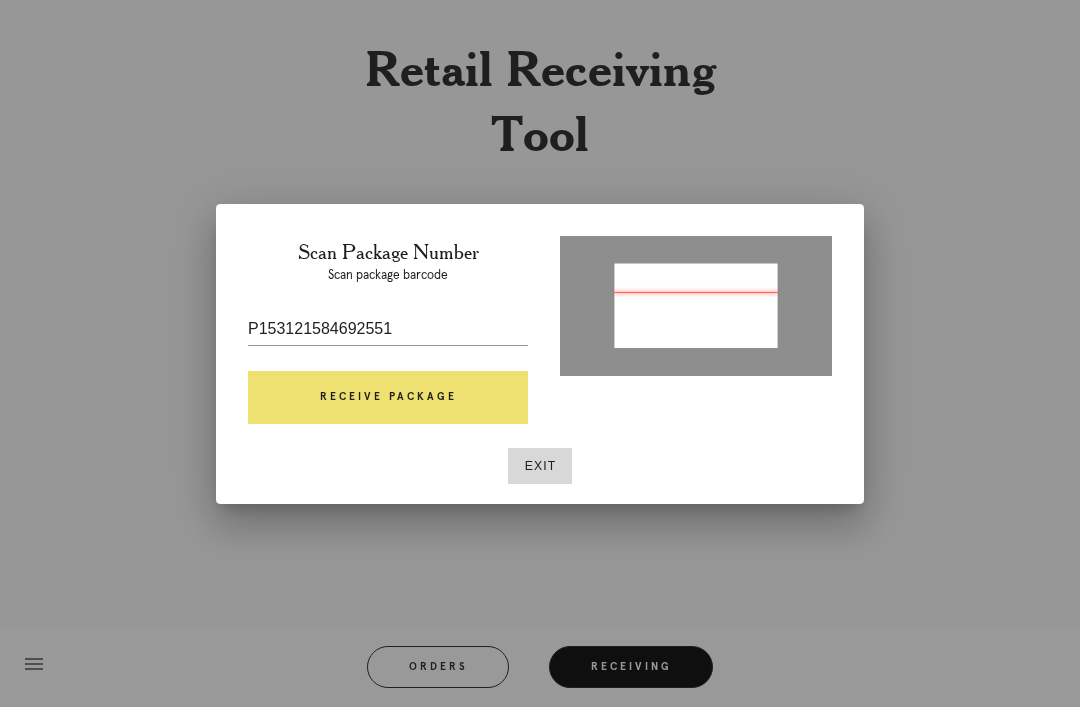 click on "Receive Package" at bounding box center [388, 398] 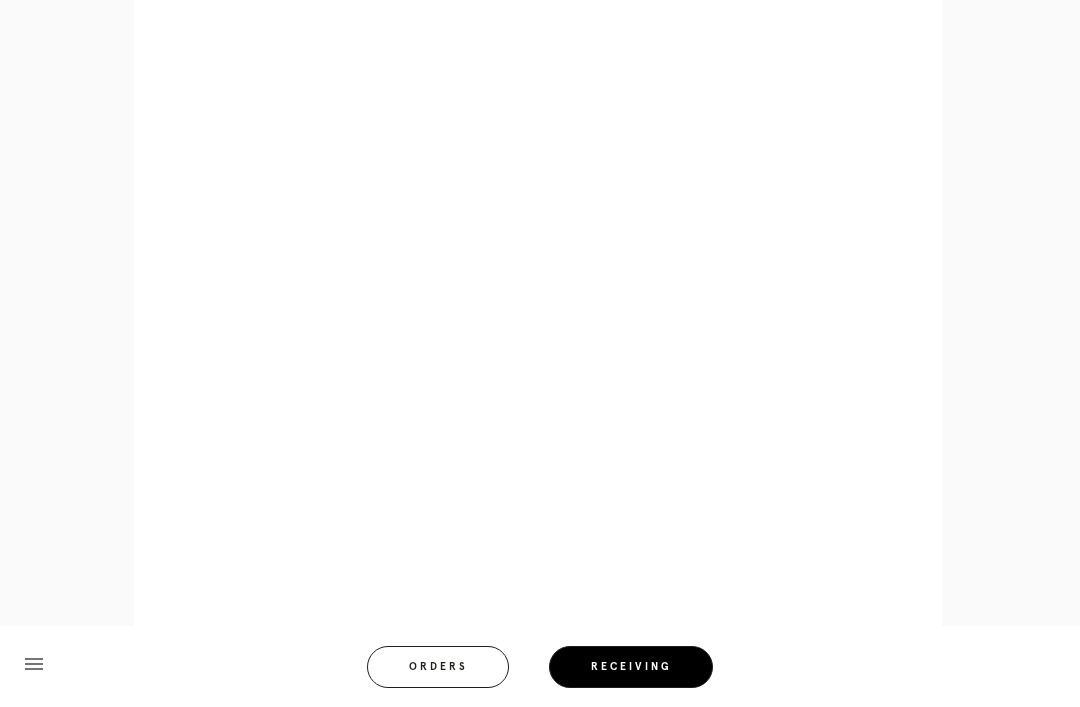 scroll, scrollTop: 910, scrollLeft: 0, axis: vertical 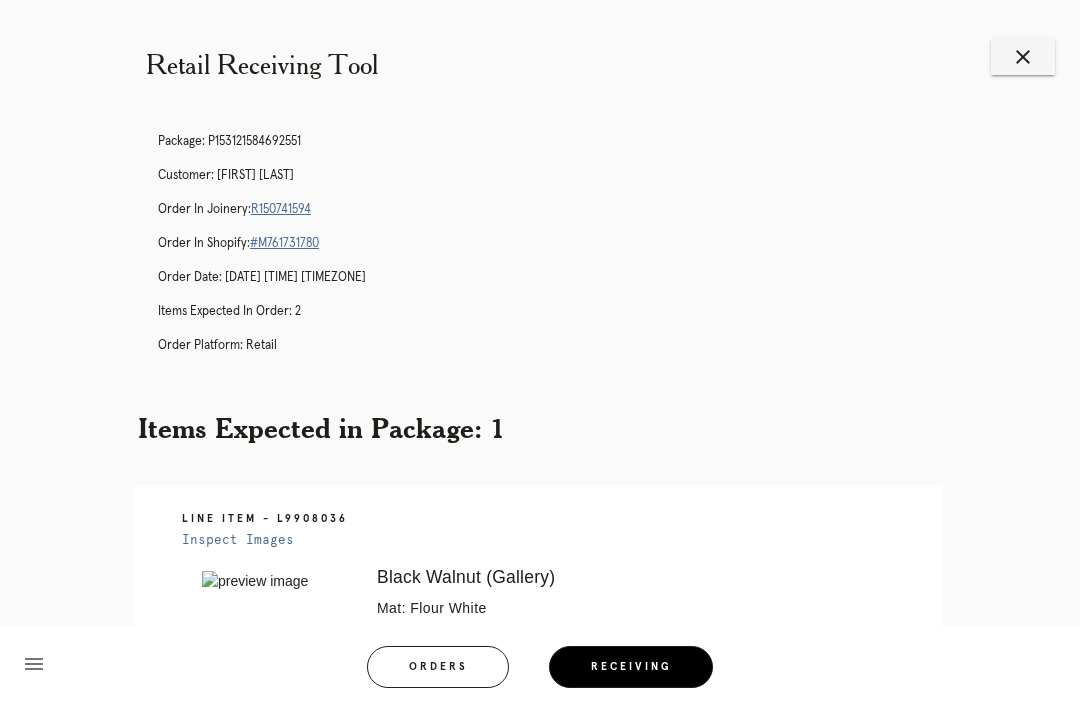 click on "close" at bounding box center [1023, 57] 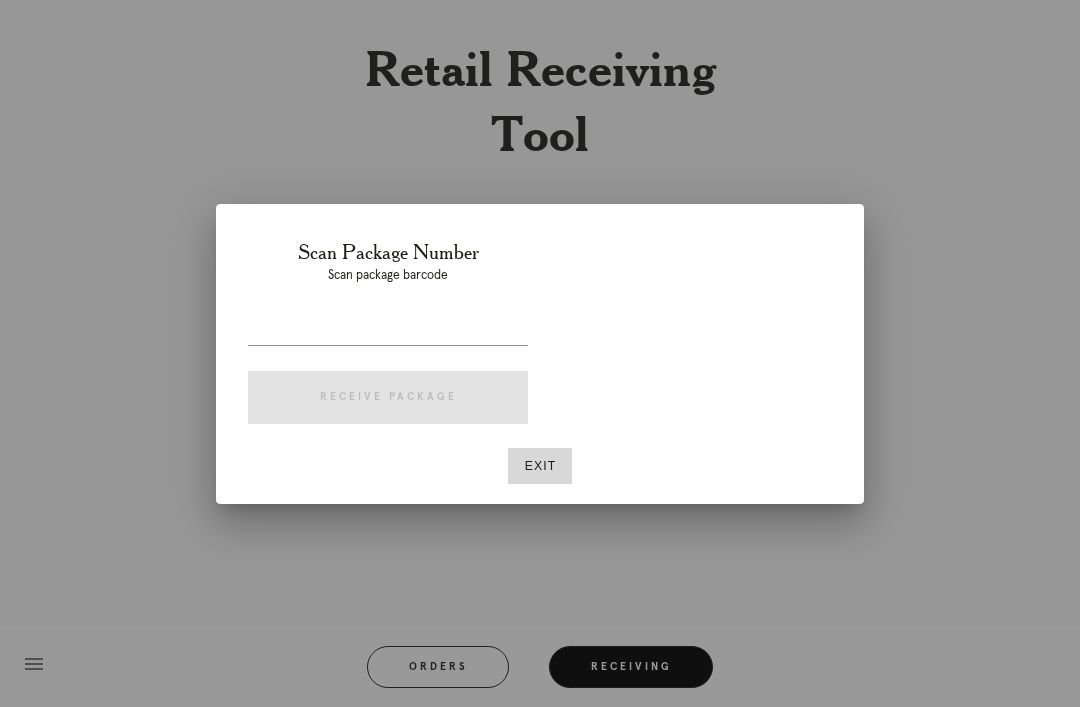 scroll, scrollTop: 0, scrollLeft: 0, axis: both 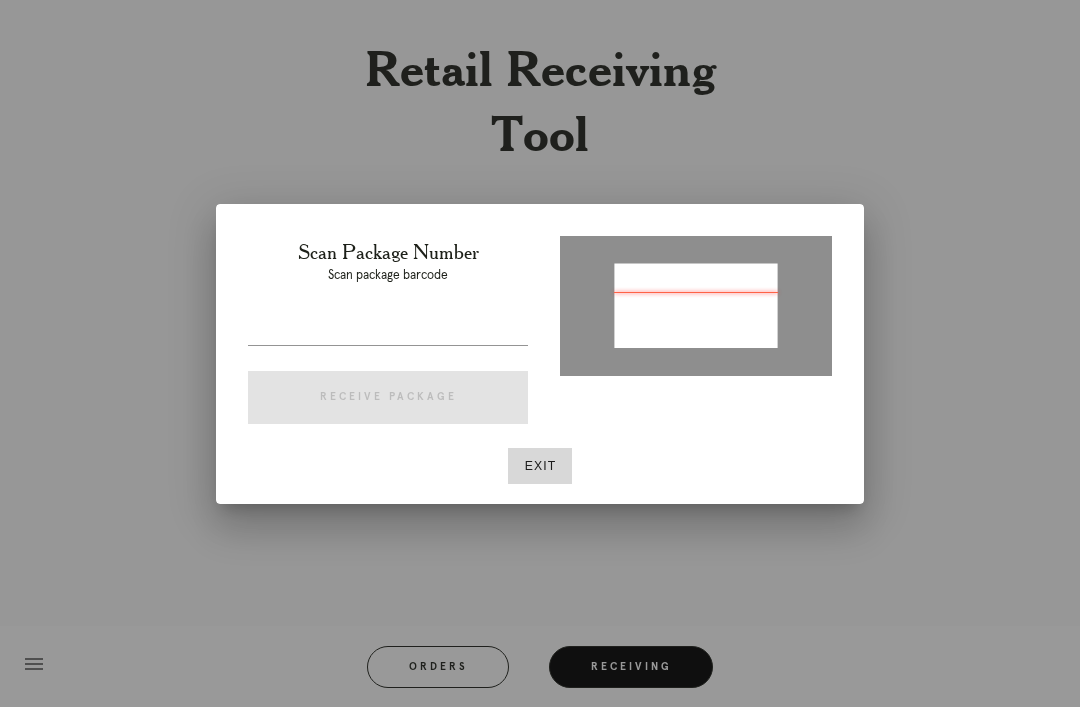type on "P987352537266121" 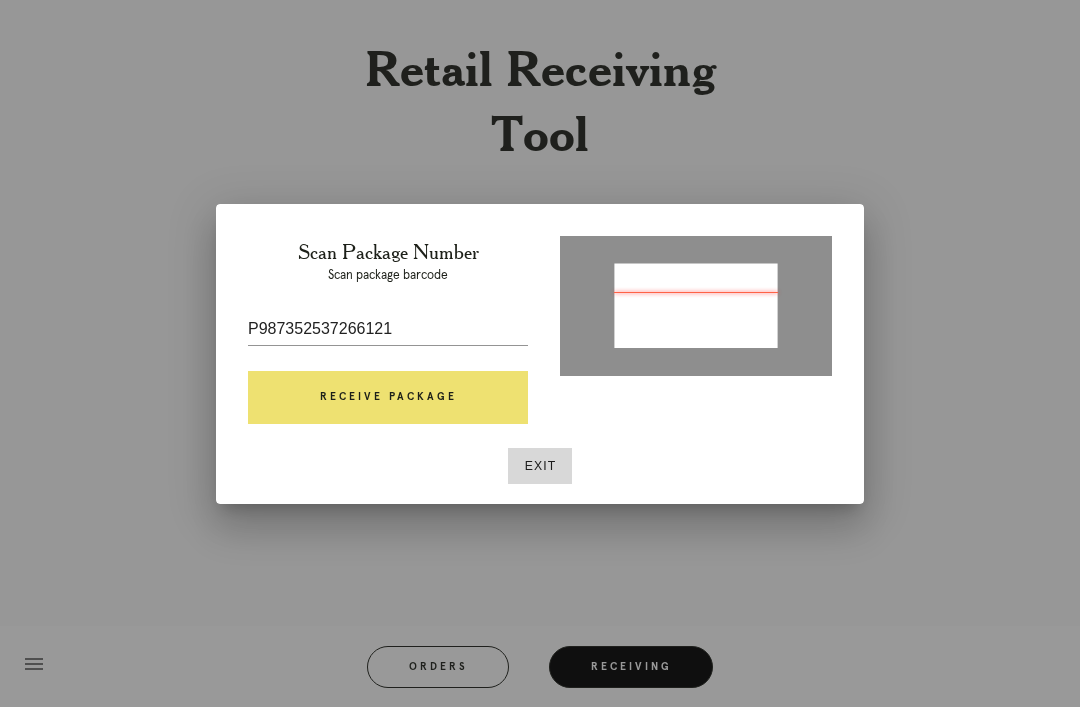 click on "Receive Package" at bounding box center [388, 398] 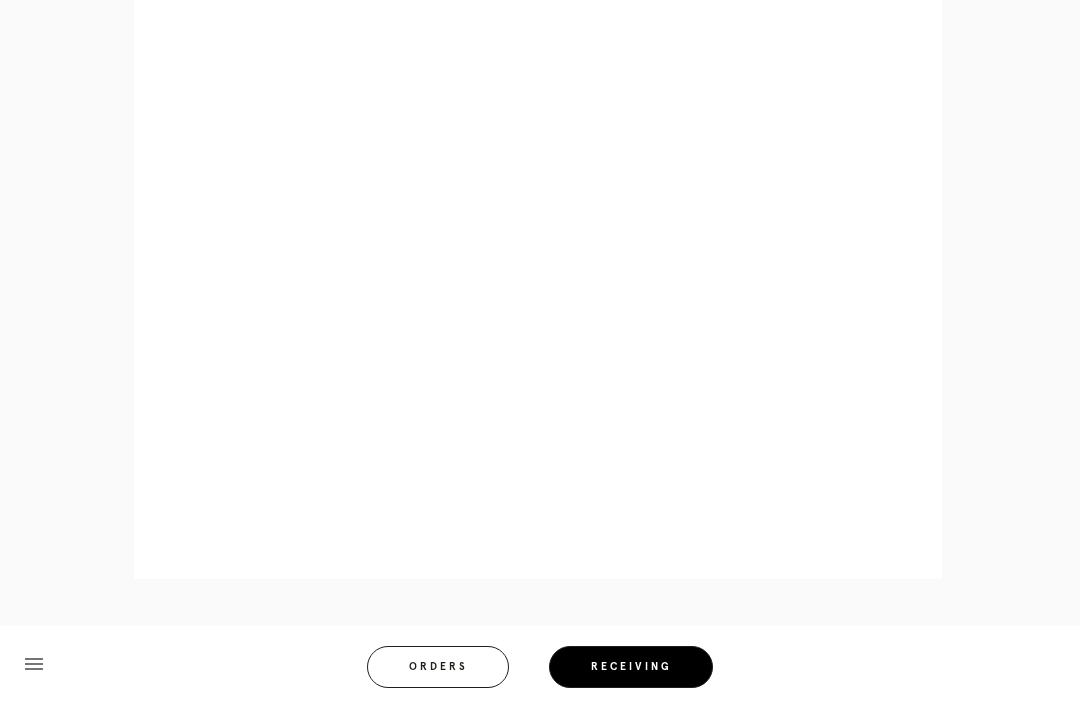 scroll, scrollTop: 928, scrollLeft: 0, axis: vertical 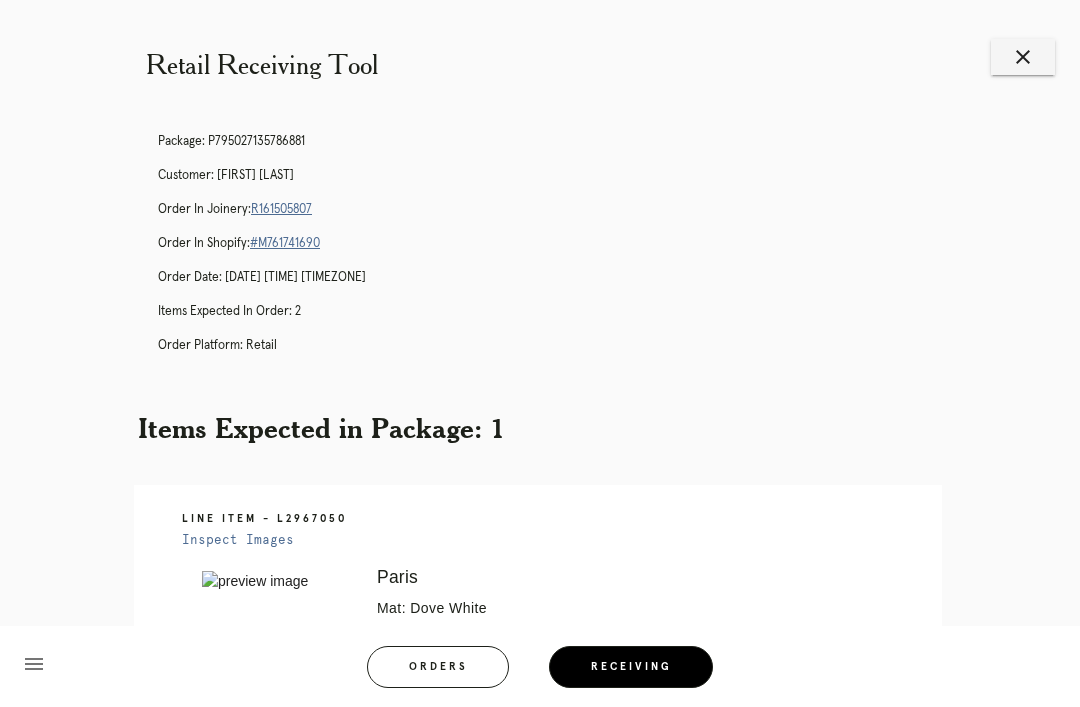 click on "close" at bounding box center (1023, 57) 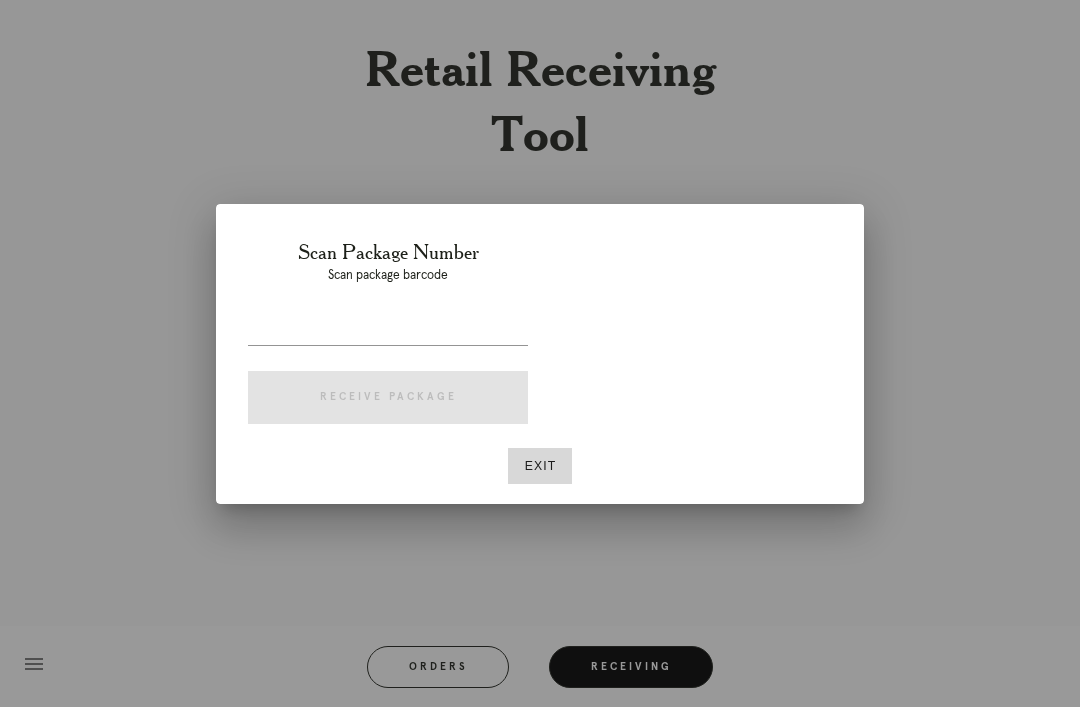 scroll, scrollTop: 0, scrollLeft: 0, axis: both 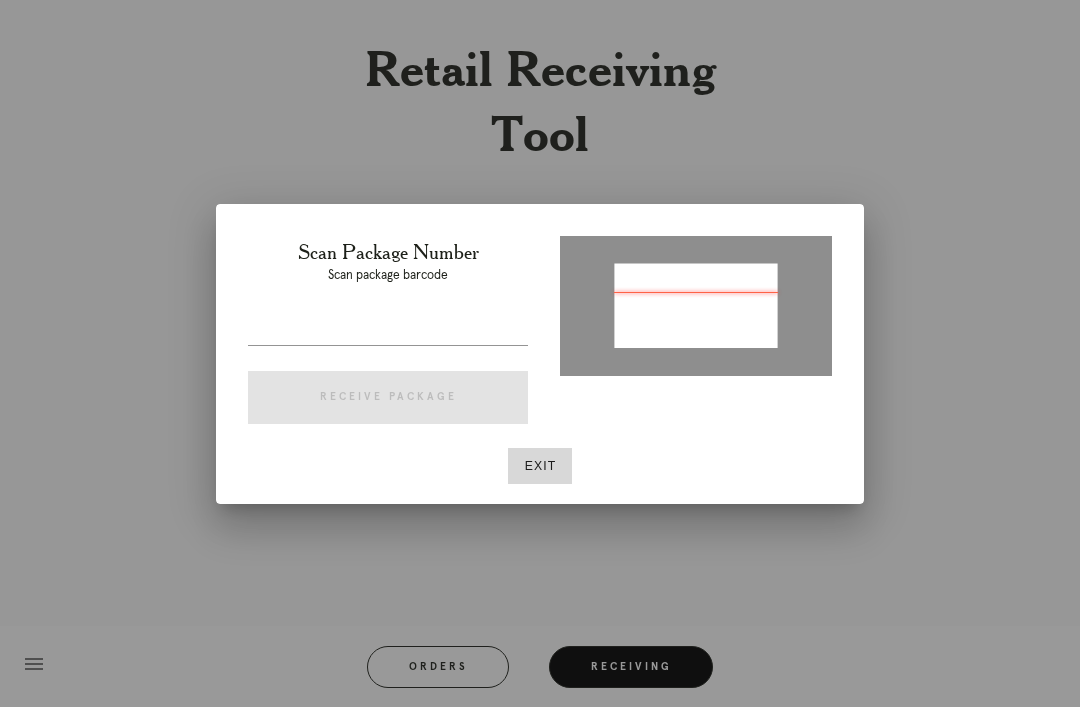 type on "P492385716919839" 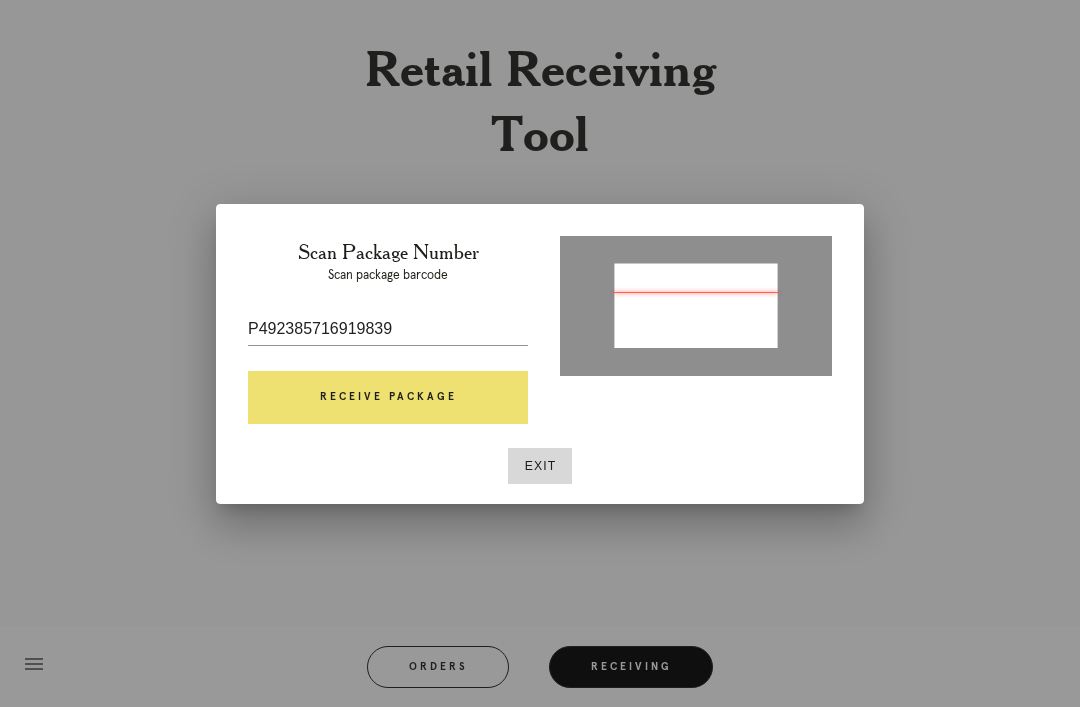 click on "Receive Package" at bounding box center (388, 398) 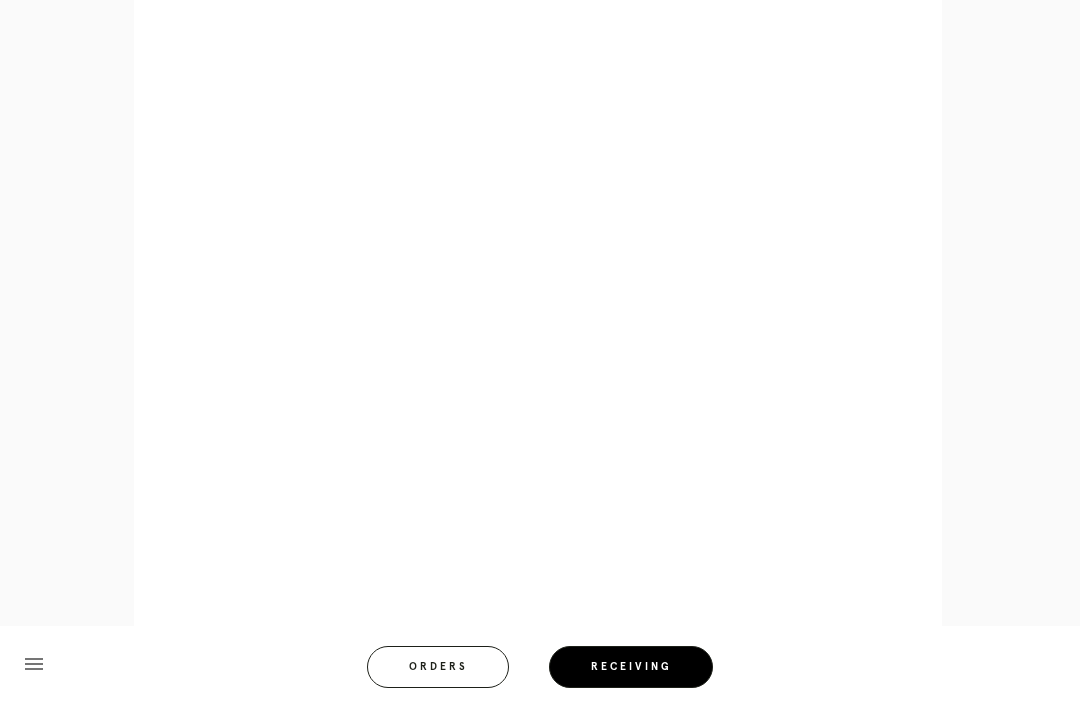 scroll, scrollTop: 996, scrollLeft: 0, axis: vertical 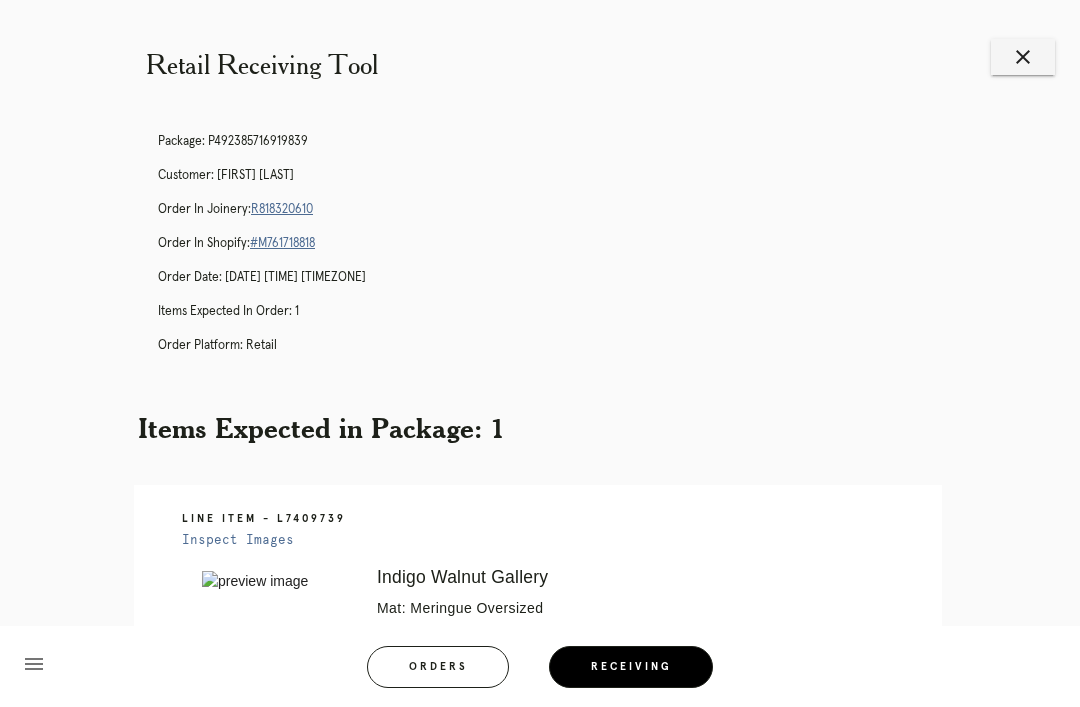 click on "Receiving" at bounding box center (631, 667) 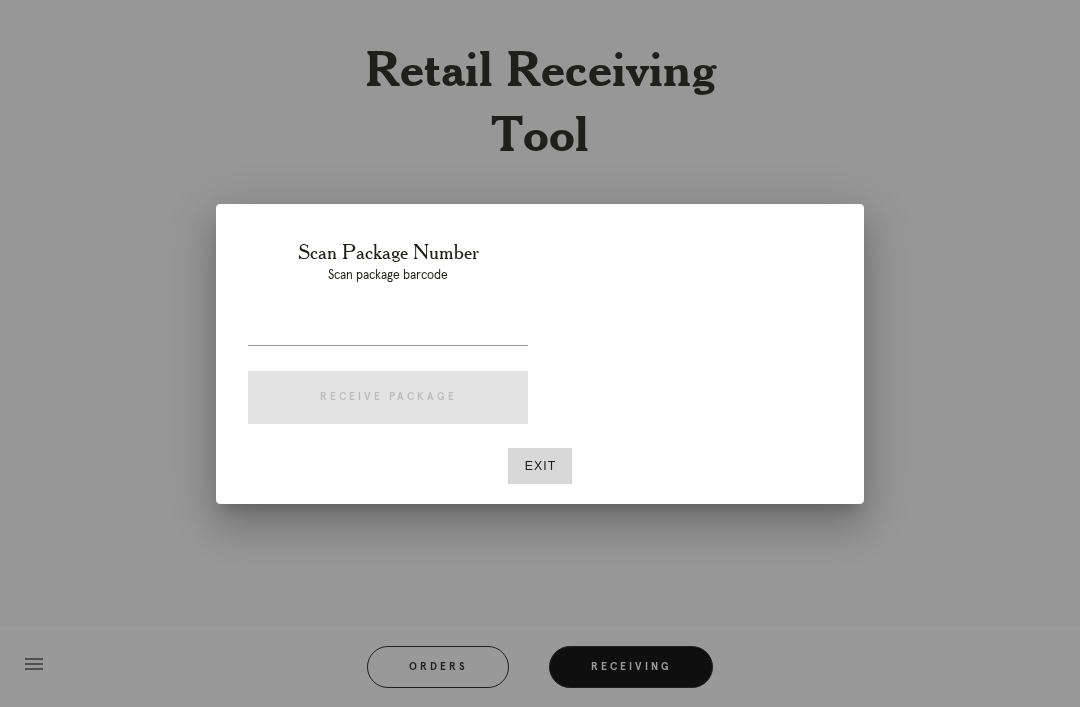scroll, scrollTop: 0, scrollLeft: 0, axis: both 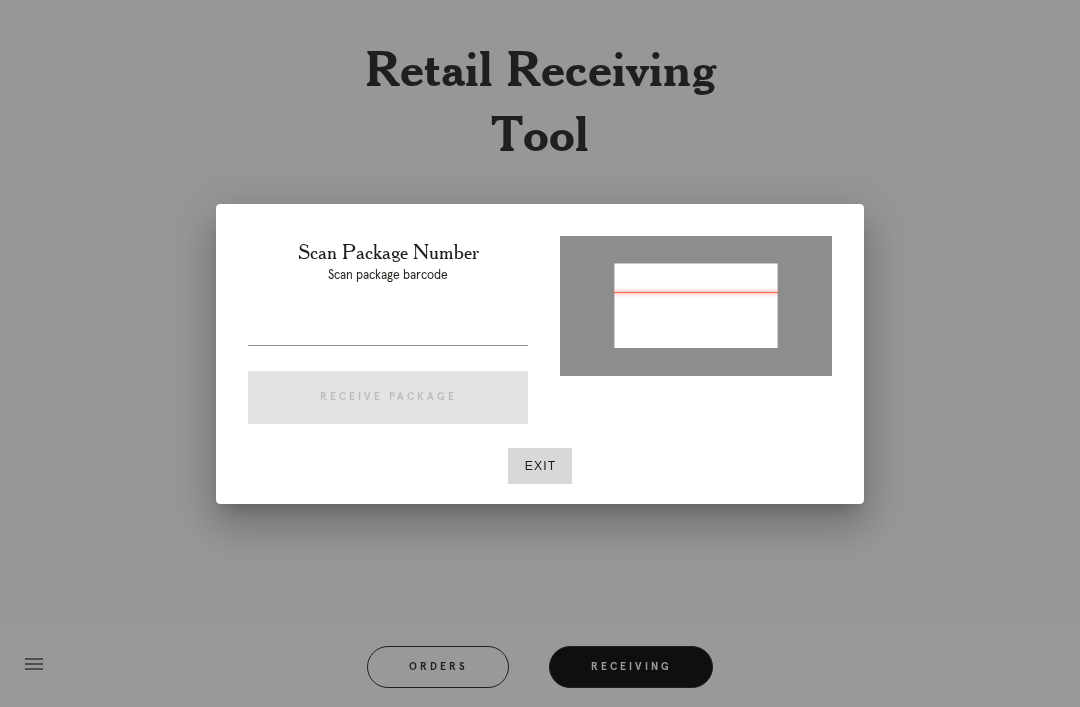 type on "[TRACKING_NUMBER]" 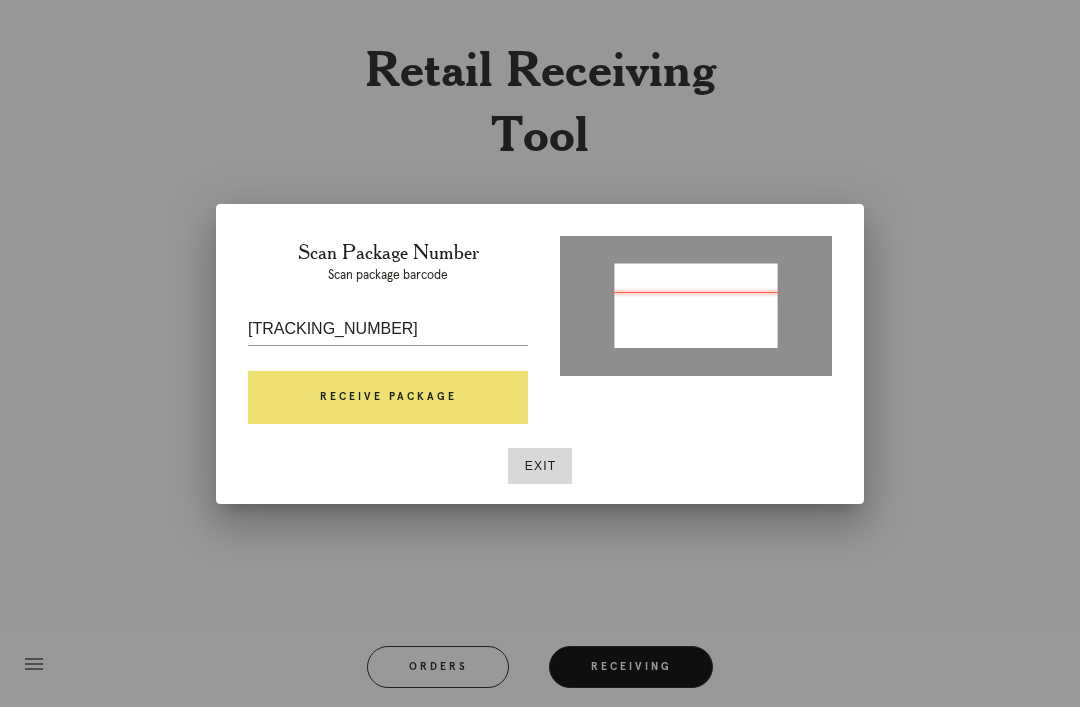 click on "Receive Package" at bounding box center (388, 398) 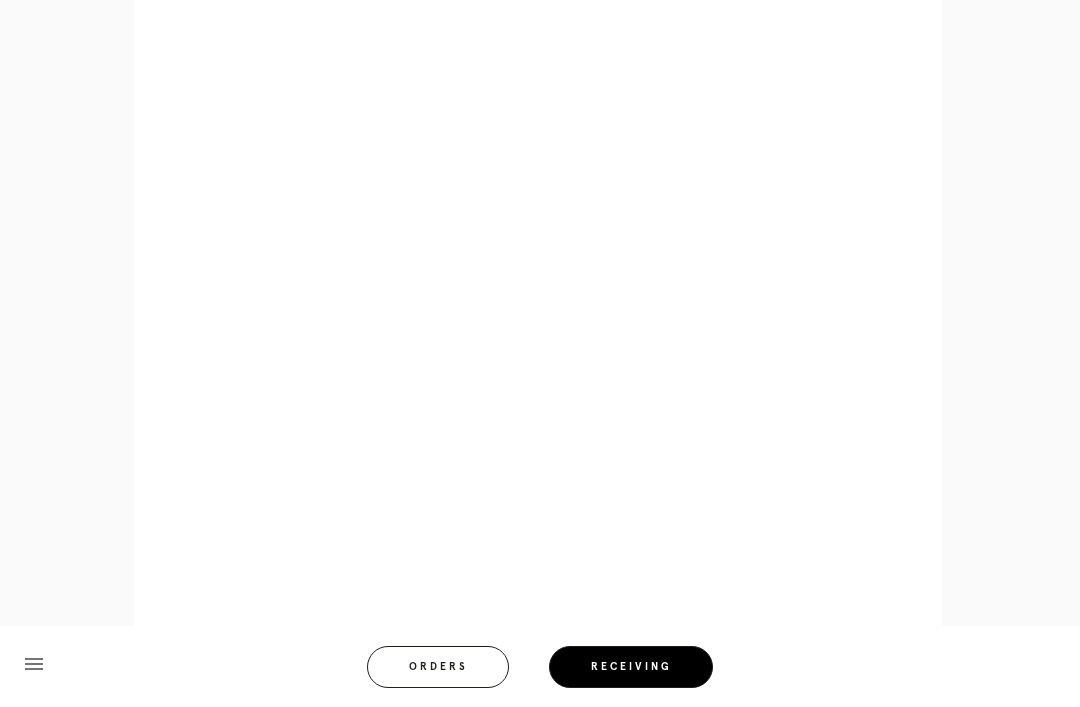 scroll, scrollTop: 858, scrollLeft: 0, axis: vertical 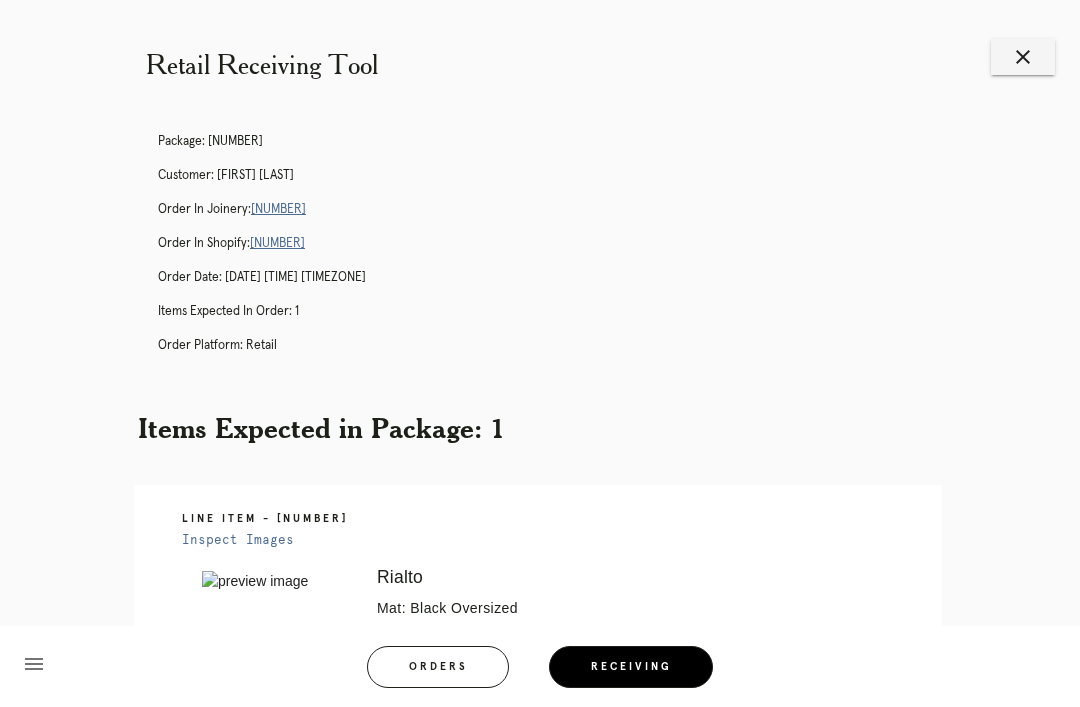 click on "close" at bounding box center [1023, 57] 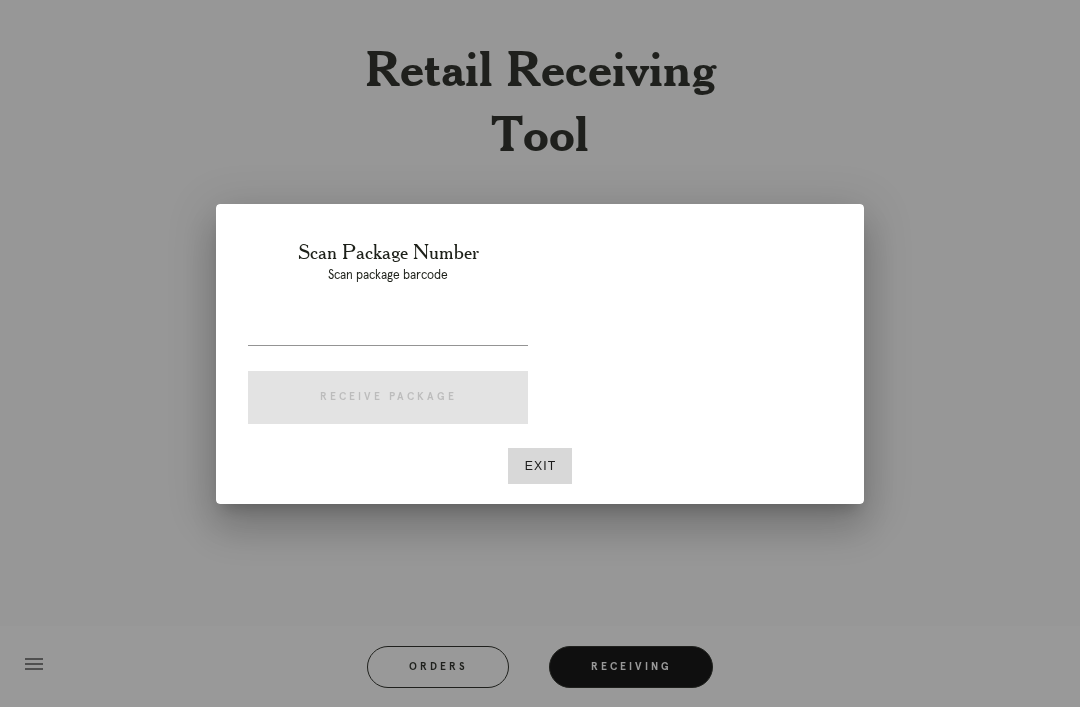 scroll, scrollTop: 0, scrollLeft: 0, axis: both 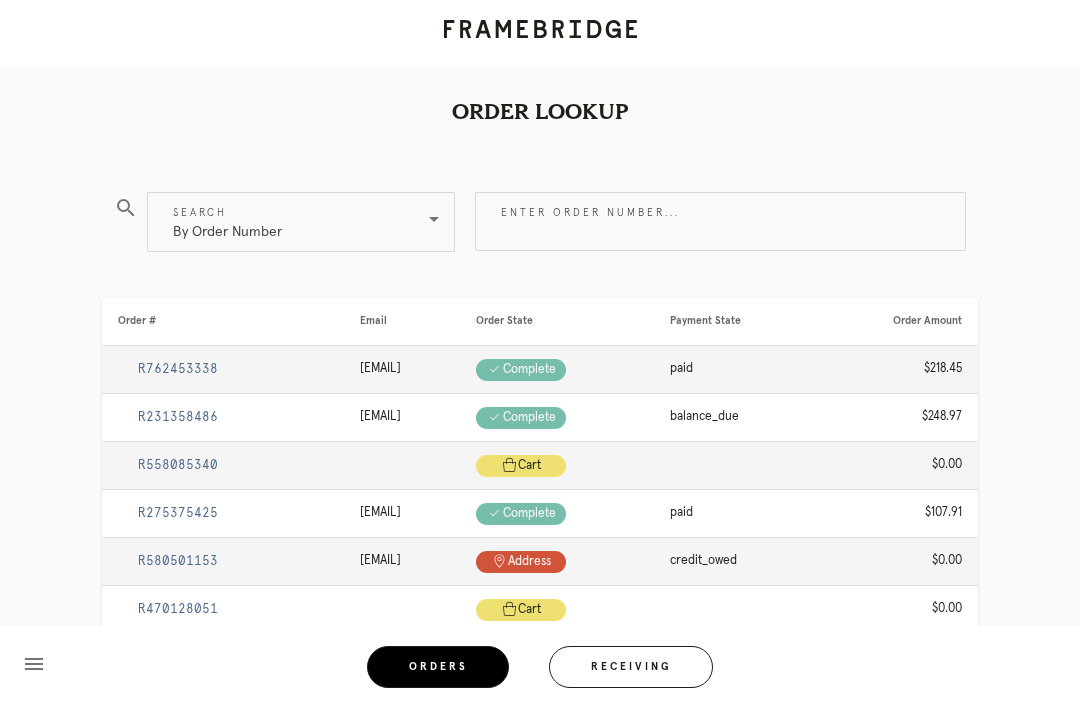 click on "Orders" at bounding box center (438, 667) 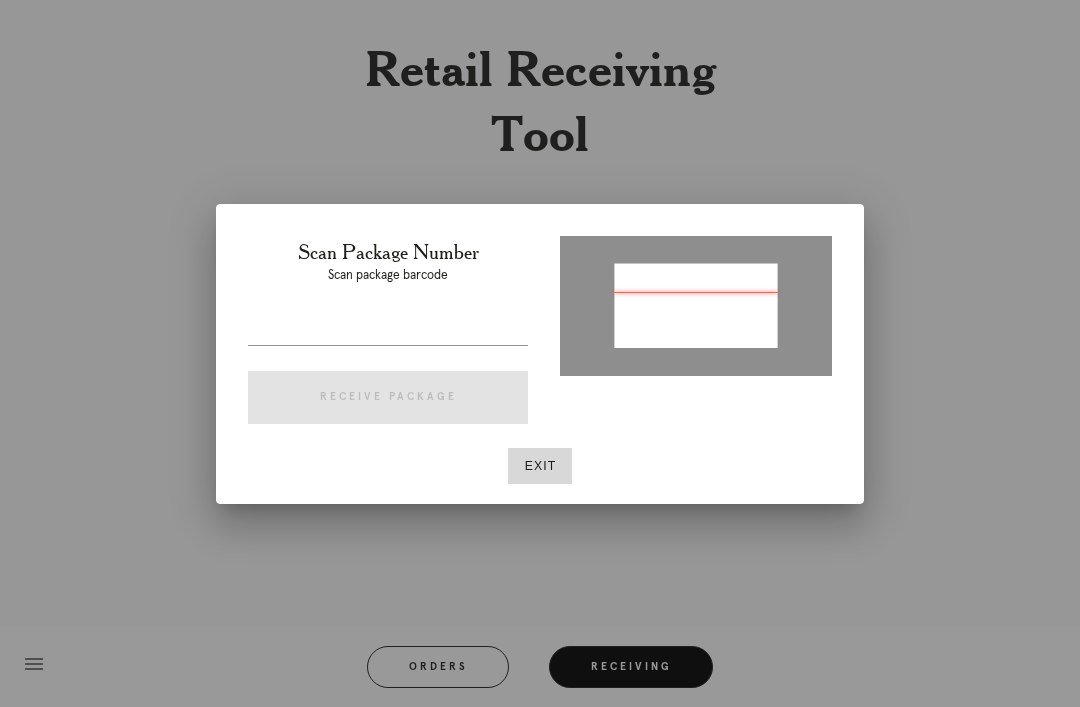 type on "P587656406594482" 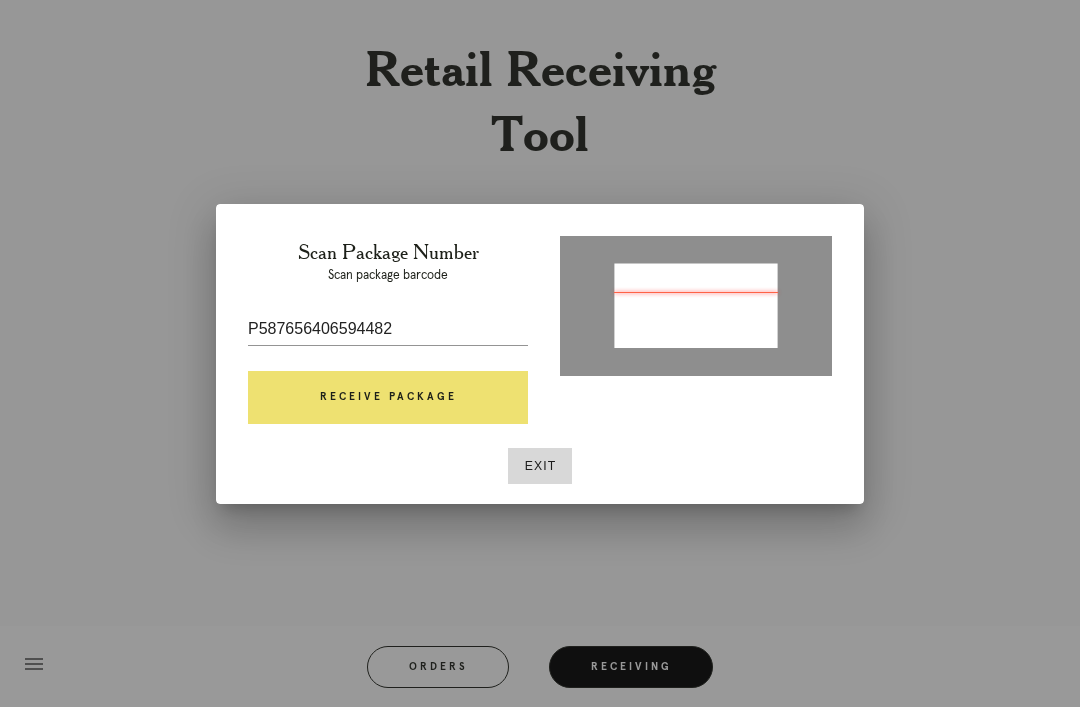 click on "Receive Package" at bounding box center [388, 398] 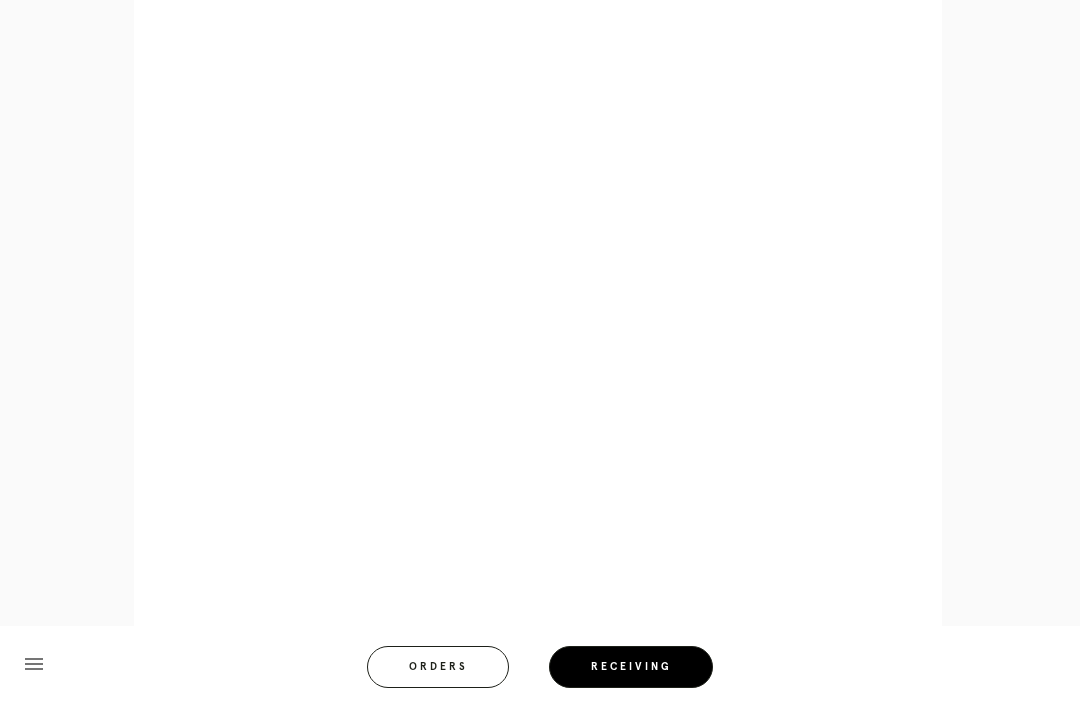scroll, scrollTop: 858, scrollLeft: 0, axis: vertical 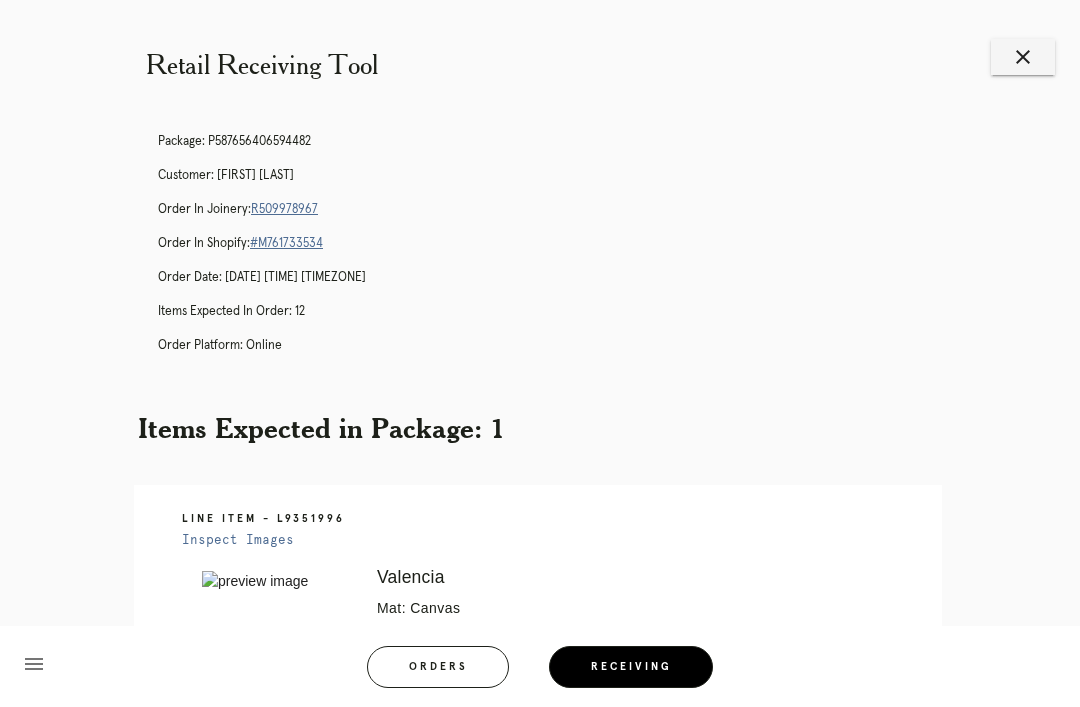 click on "close" at bounding box center [1023, 57] 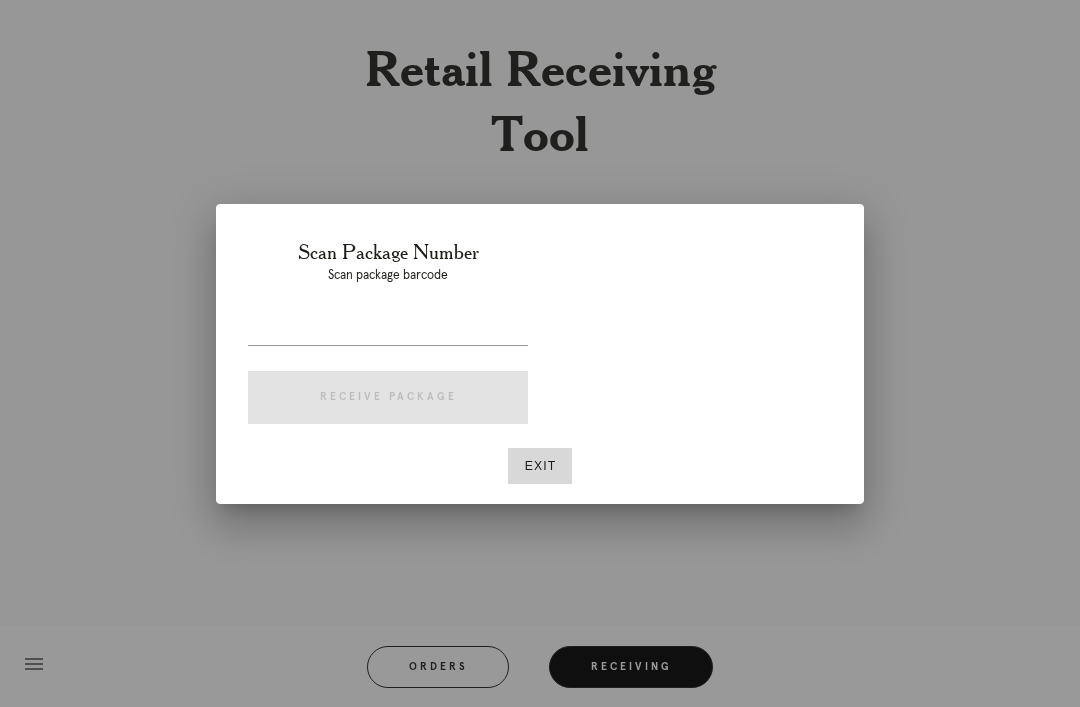 scroll, scrollTop: 0, scrollLeft: 0, axis: both 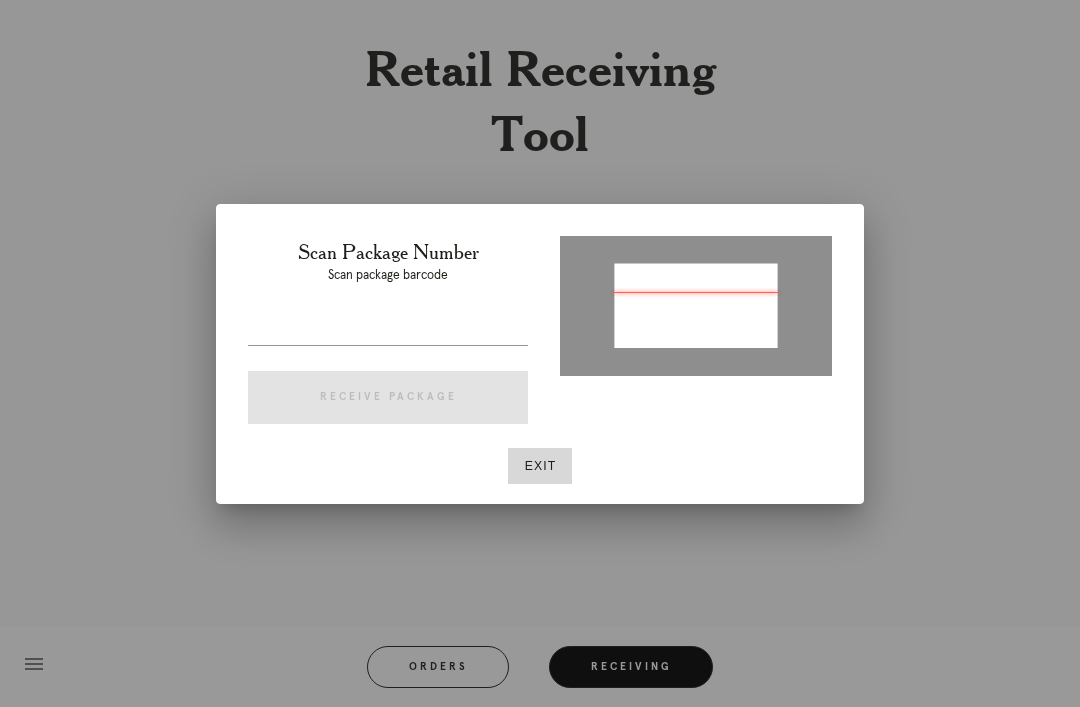 type on "[NUMBER]" 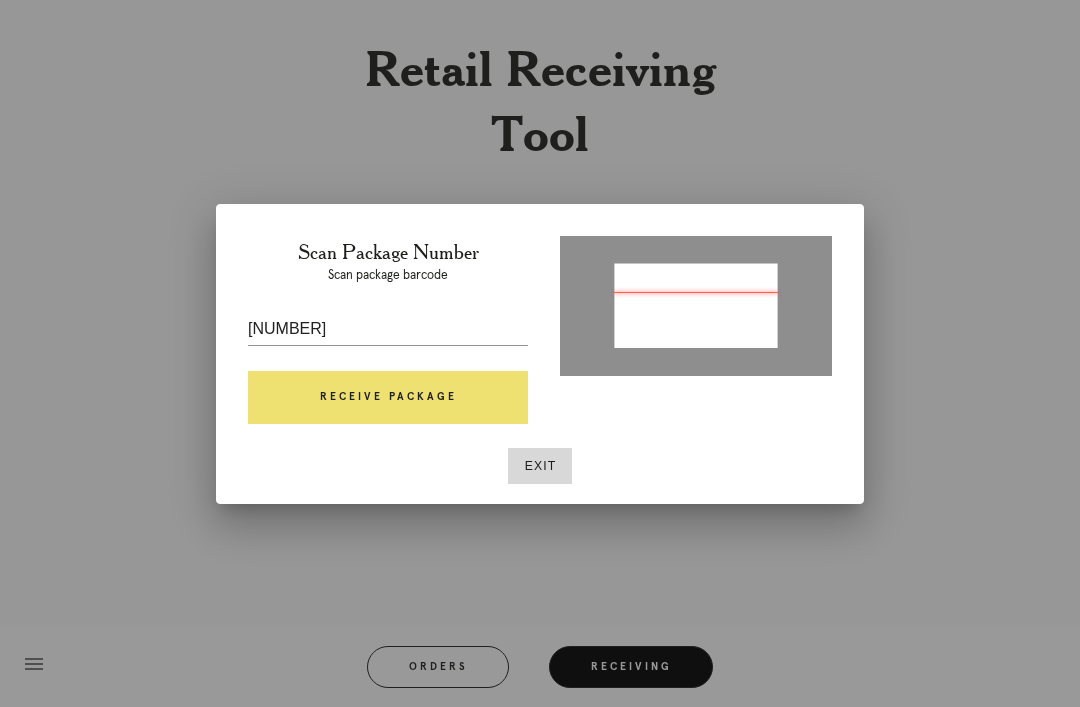 click on "Receive Package" at bounding box center [388, 398] 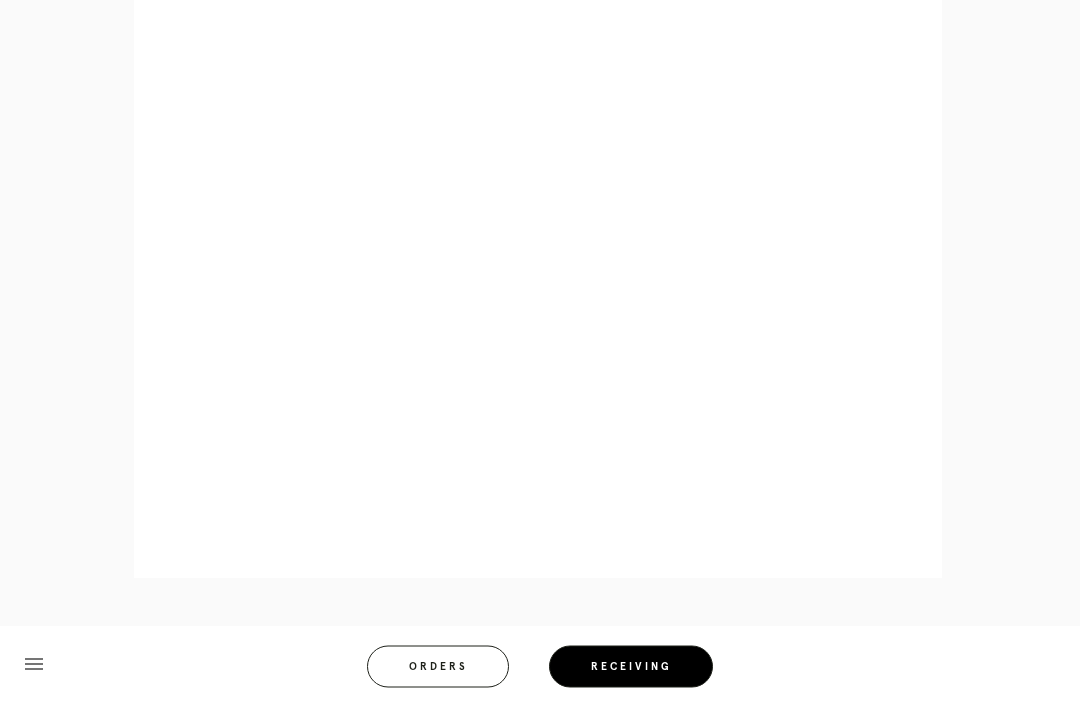 scroll, scrollTop: 1486, scrollLeft: 0, axis: vertical 